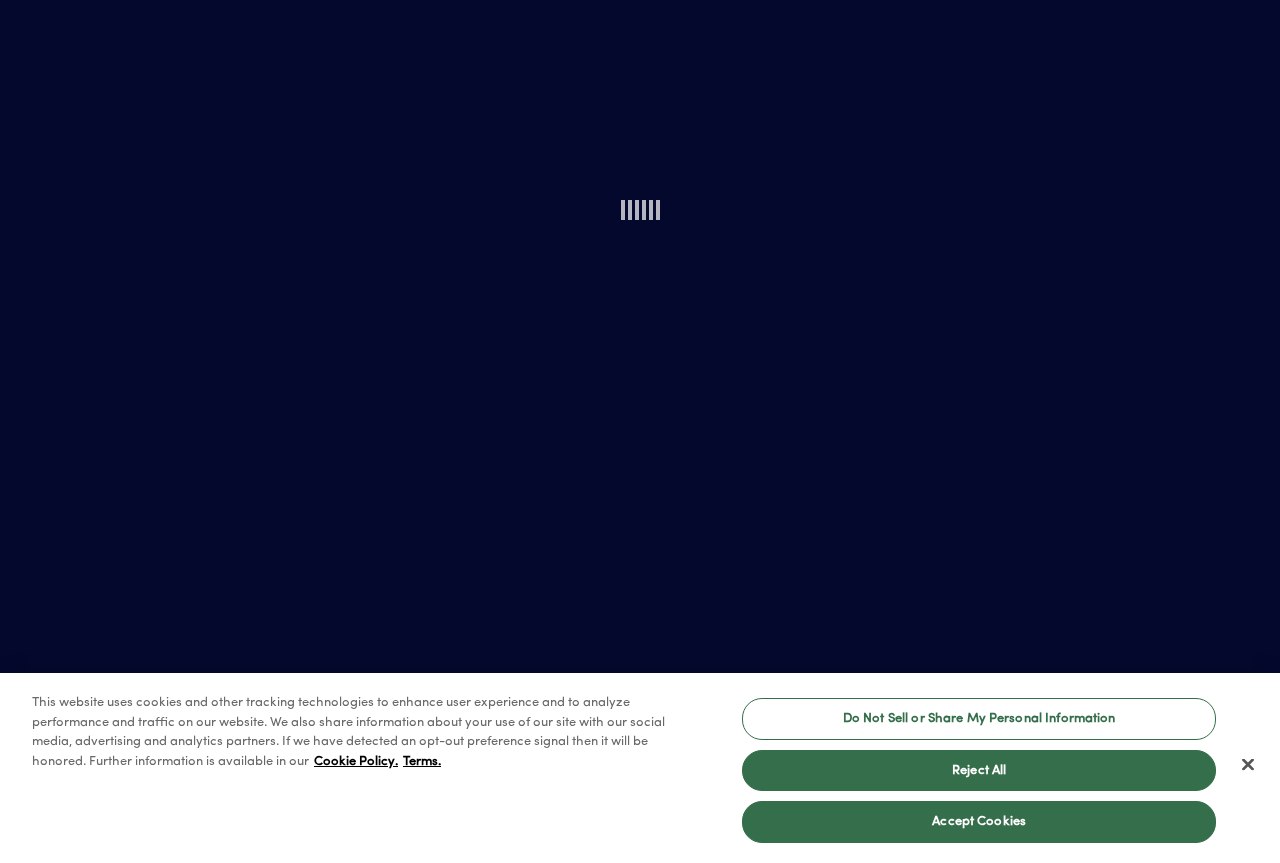 scroll, scrollTop: 0, scrollLeft: 0, axis: both 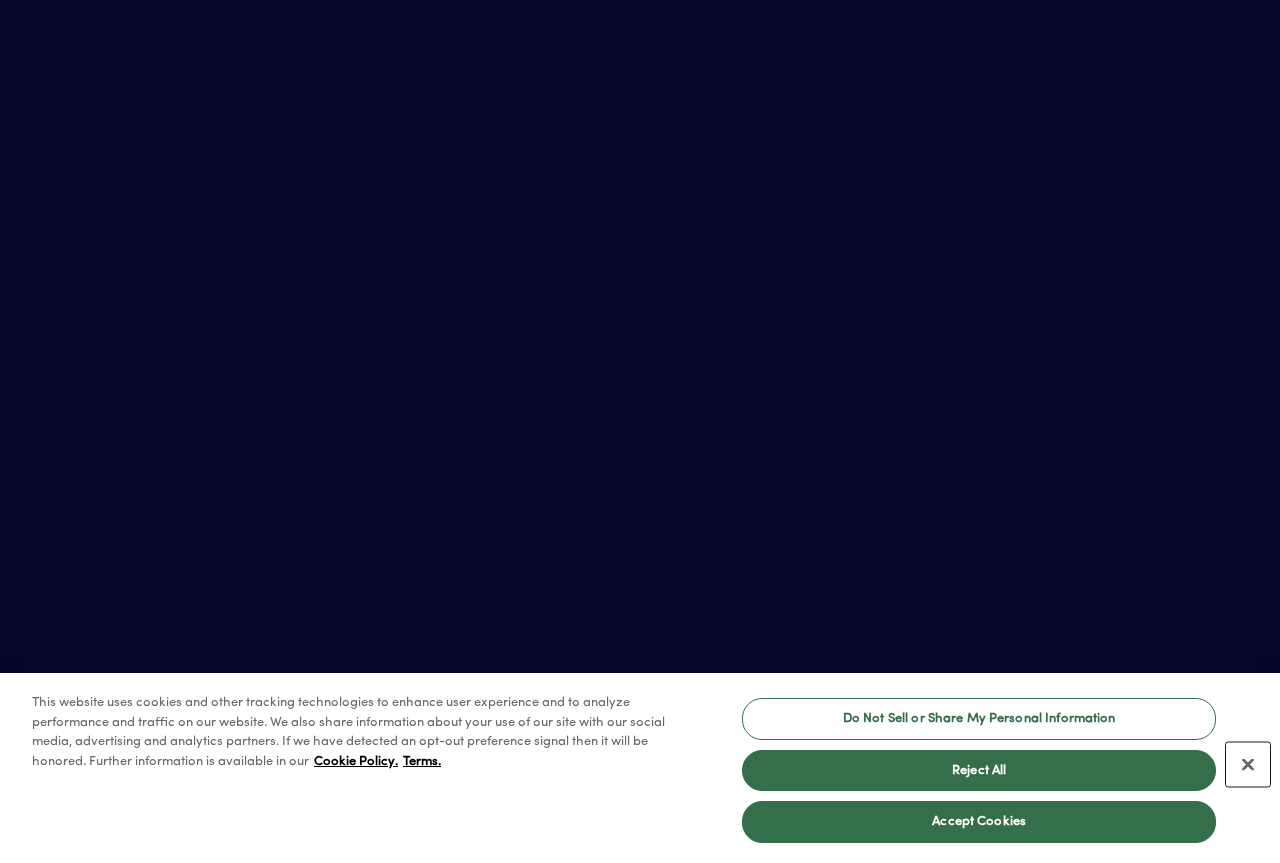 click at bounding box center [1248, 765] 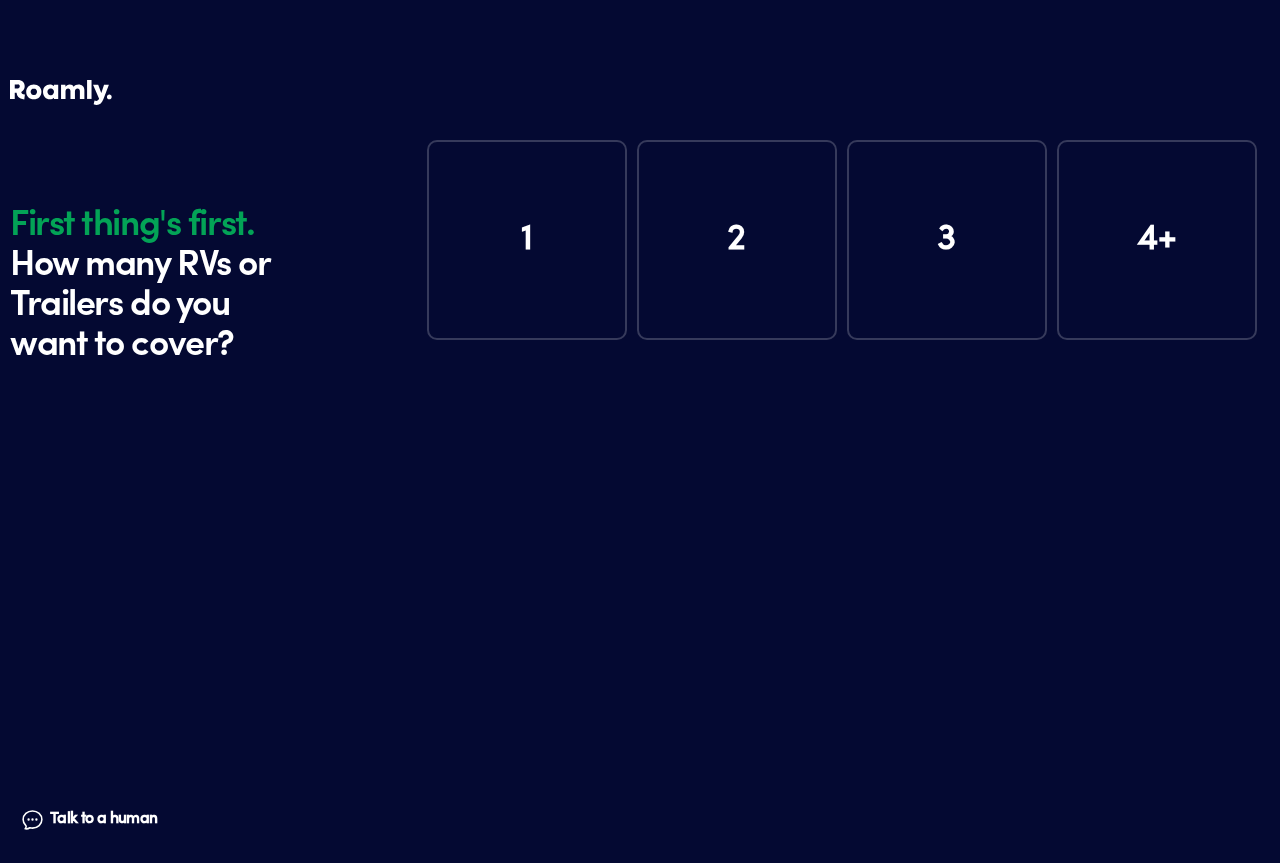 click on "1" at bounding box center [527, 240] 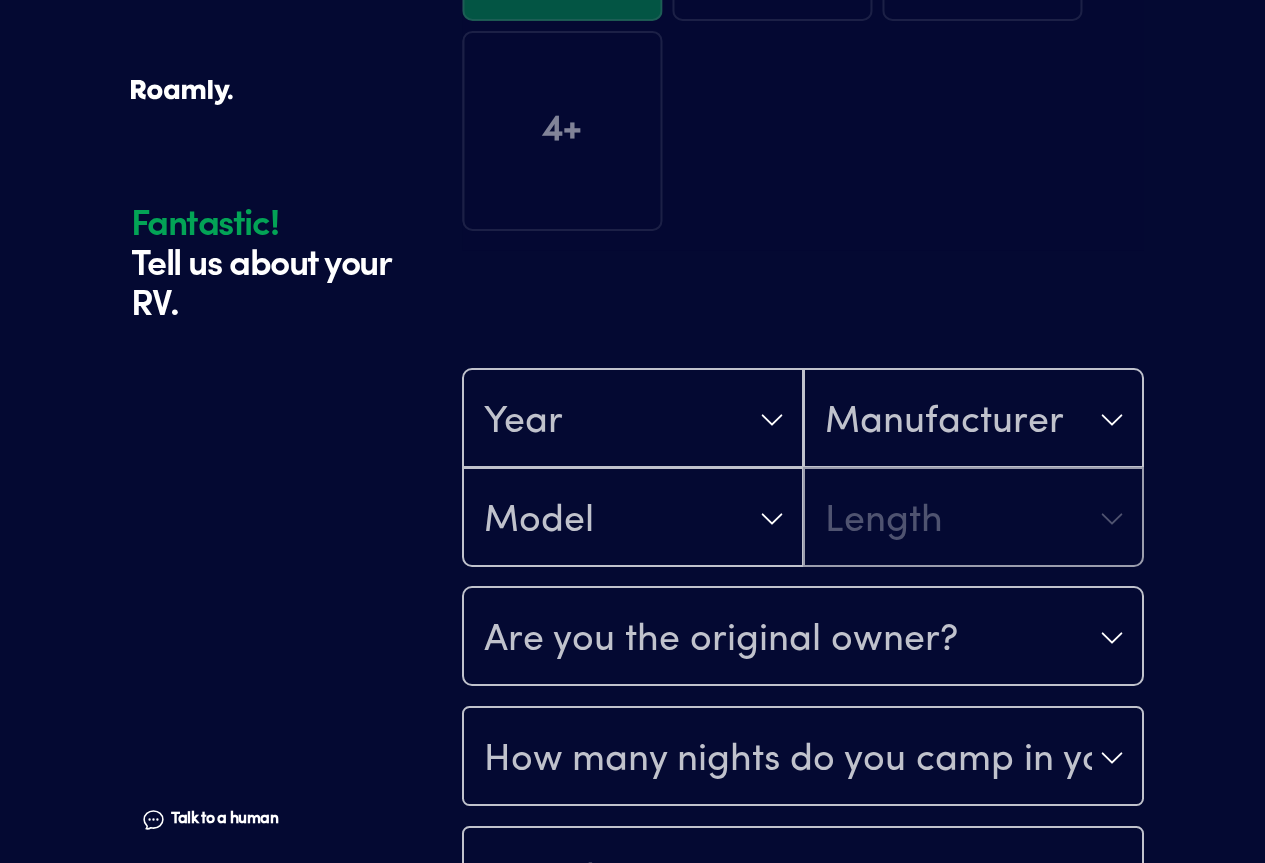 scroll, scrollTop: 390, scrollLeft: 0, axis: vertical 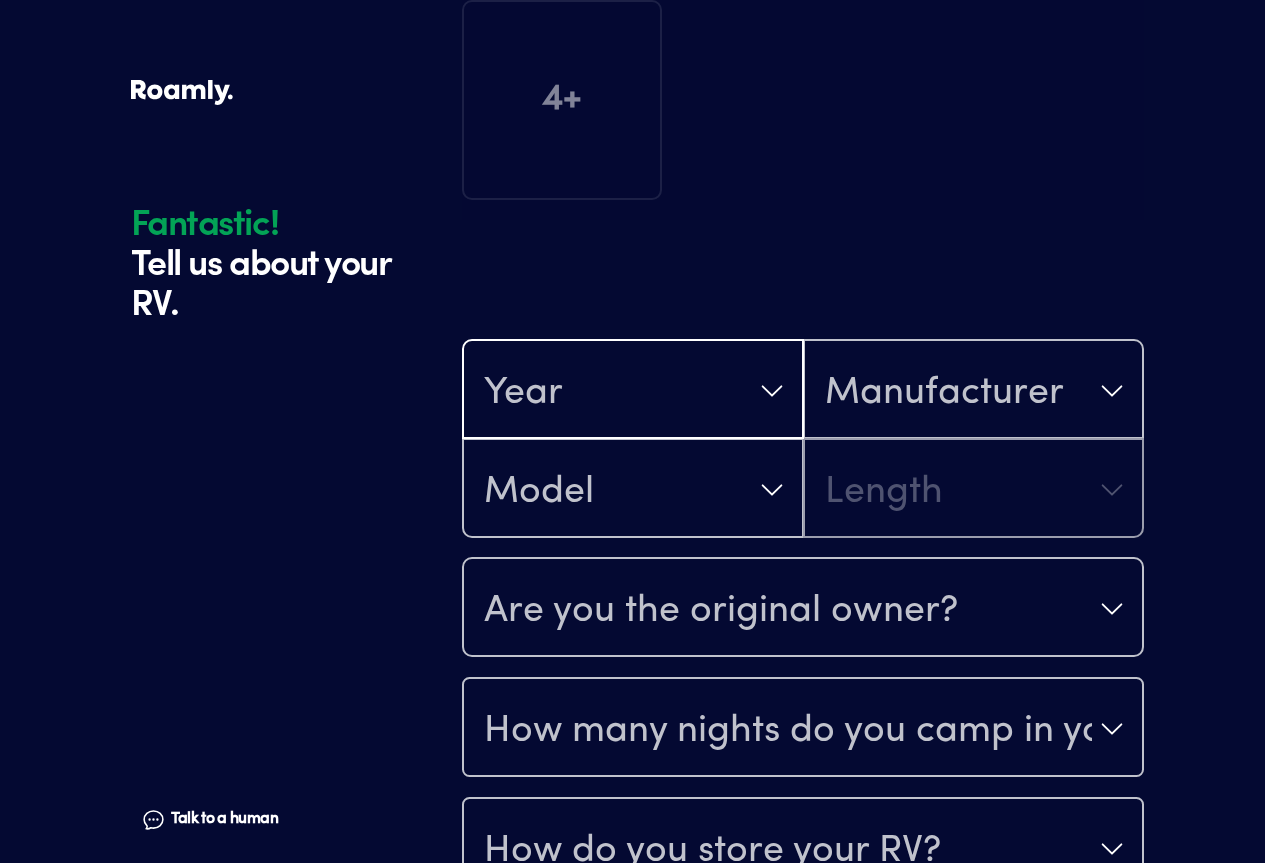 click on "Year" at bounding box center [633, 391] 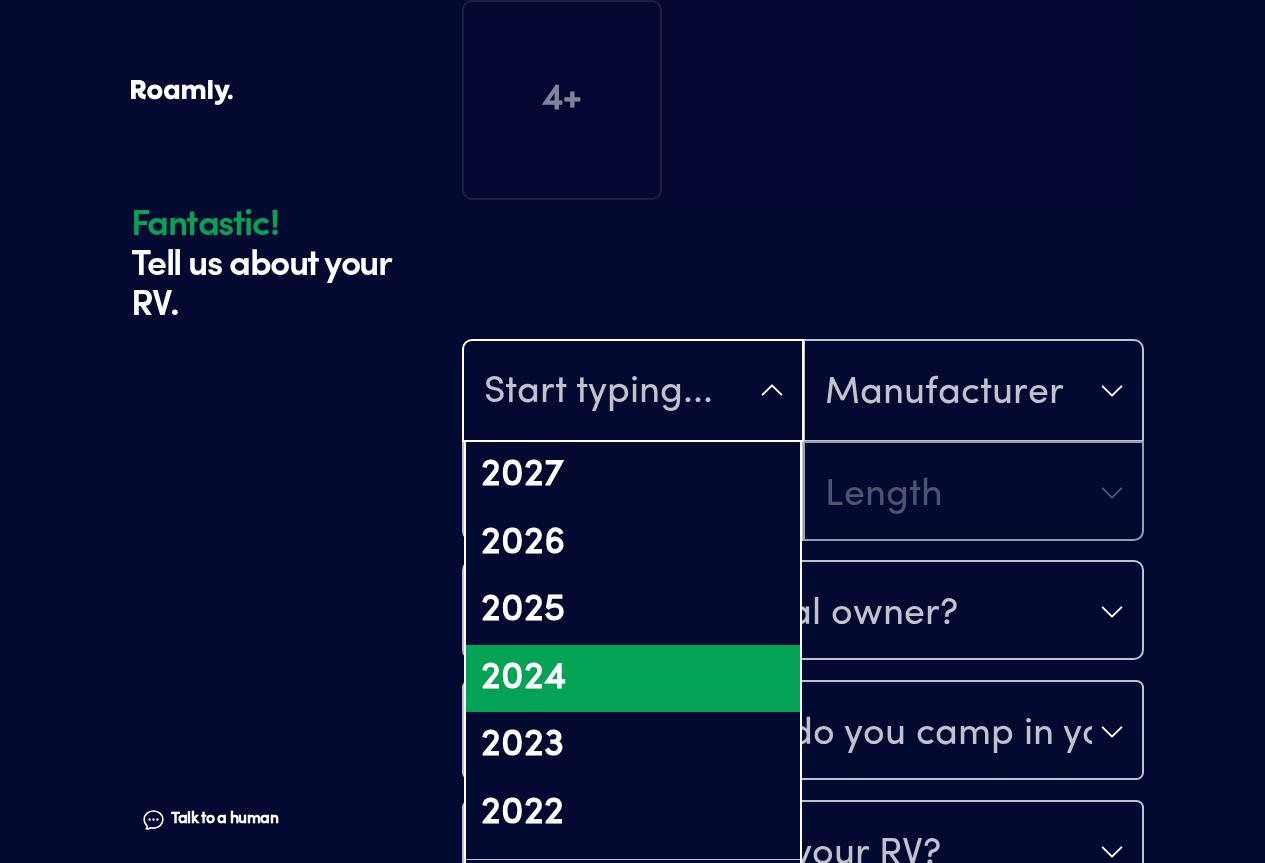 scroll, scrollTop: 100, scrollLeft: 0, axis: vertical 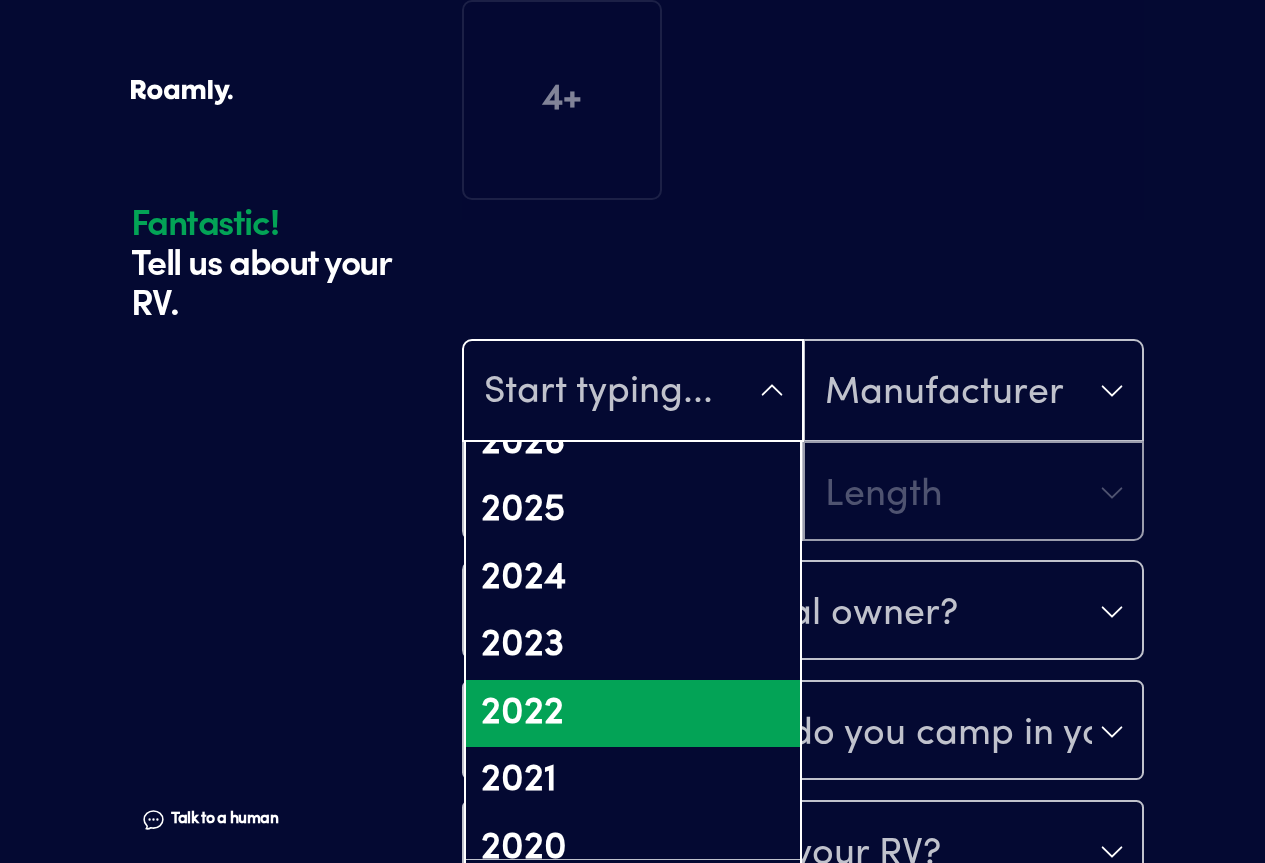 click on "2022" at bounding box center [633, 714] 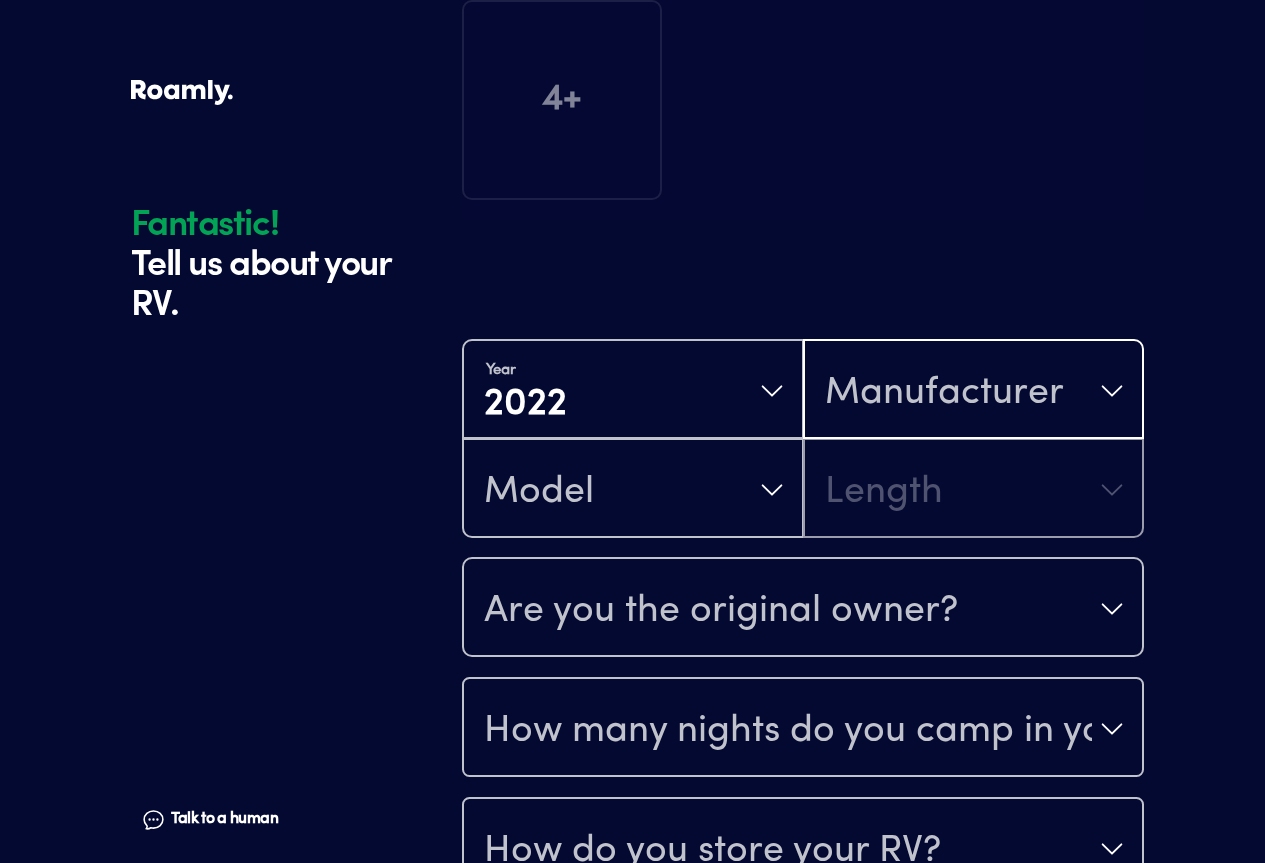 click on "Manufacturer" at bounding box center [944, 393] 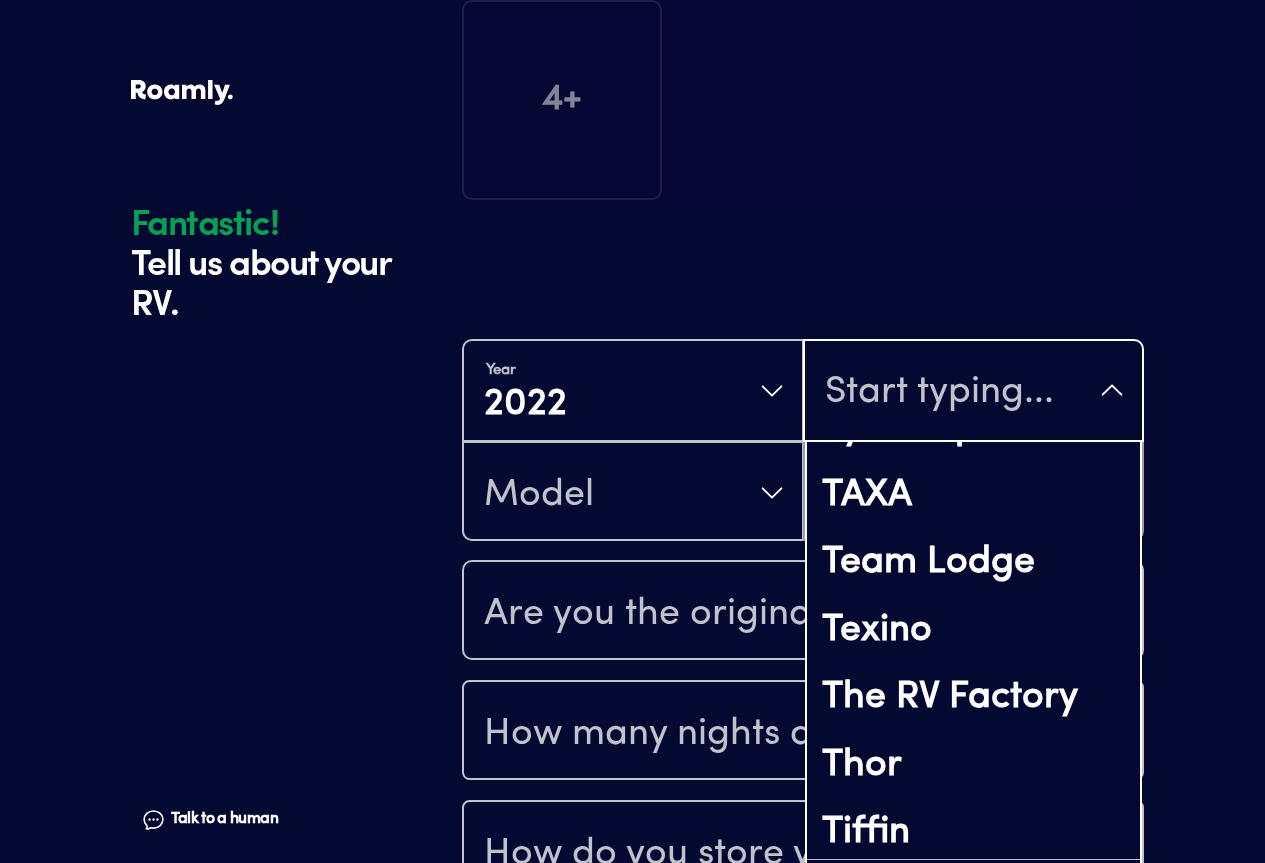 scroll, scrollTop: 14439, scrollLeft: 0, axis: vertical 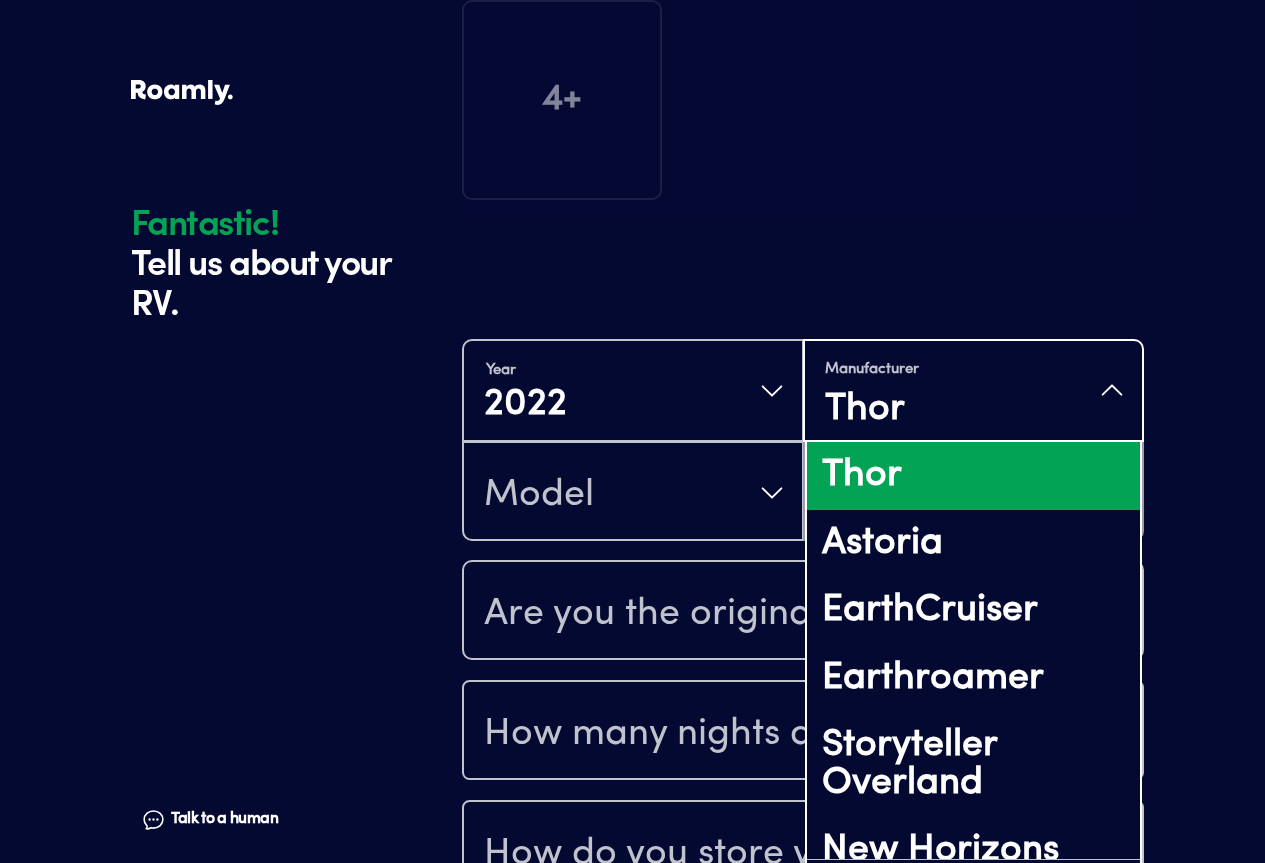 type on "Thor" 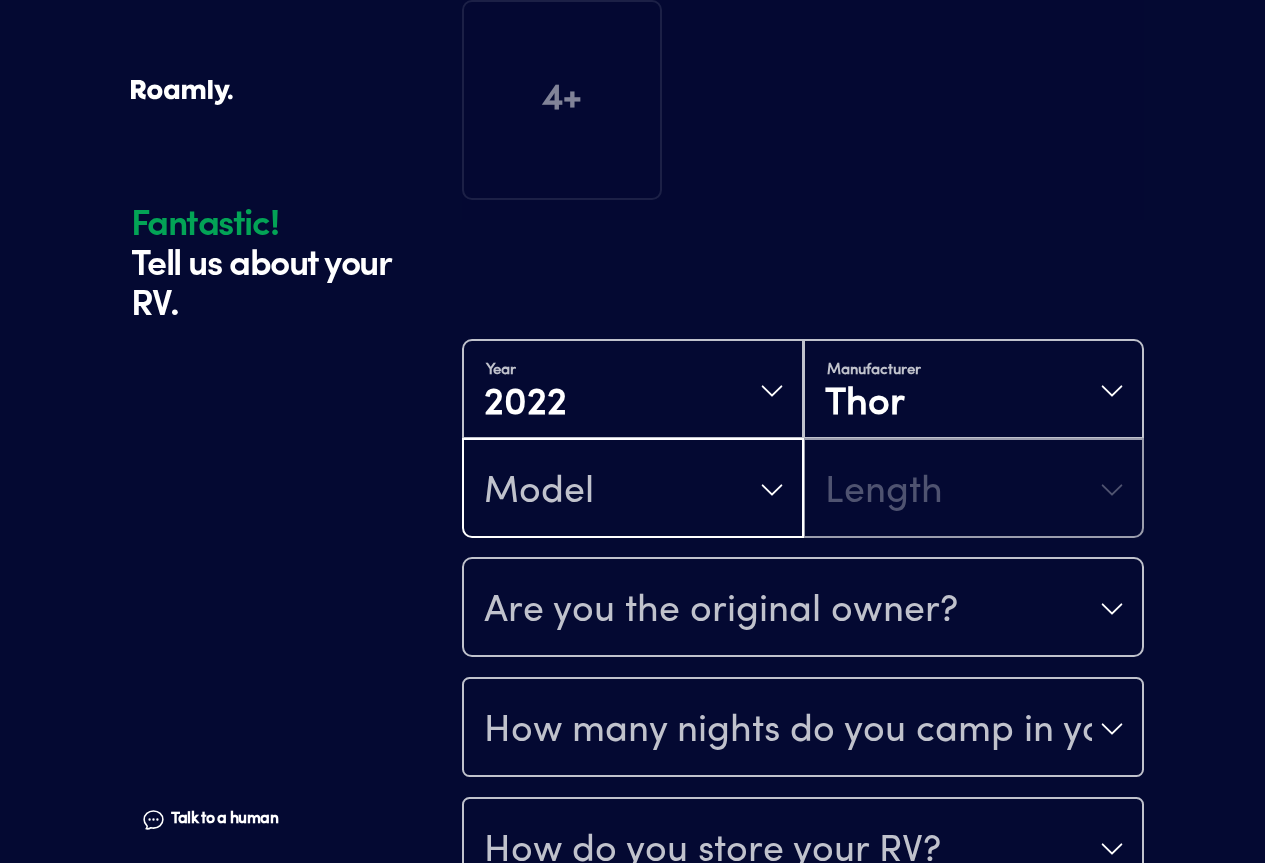 click on "Model" at bounding box center (633, 490) 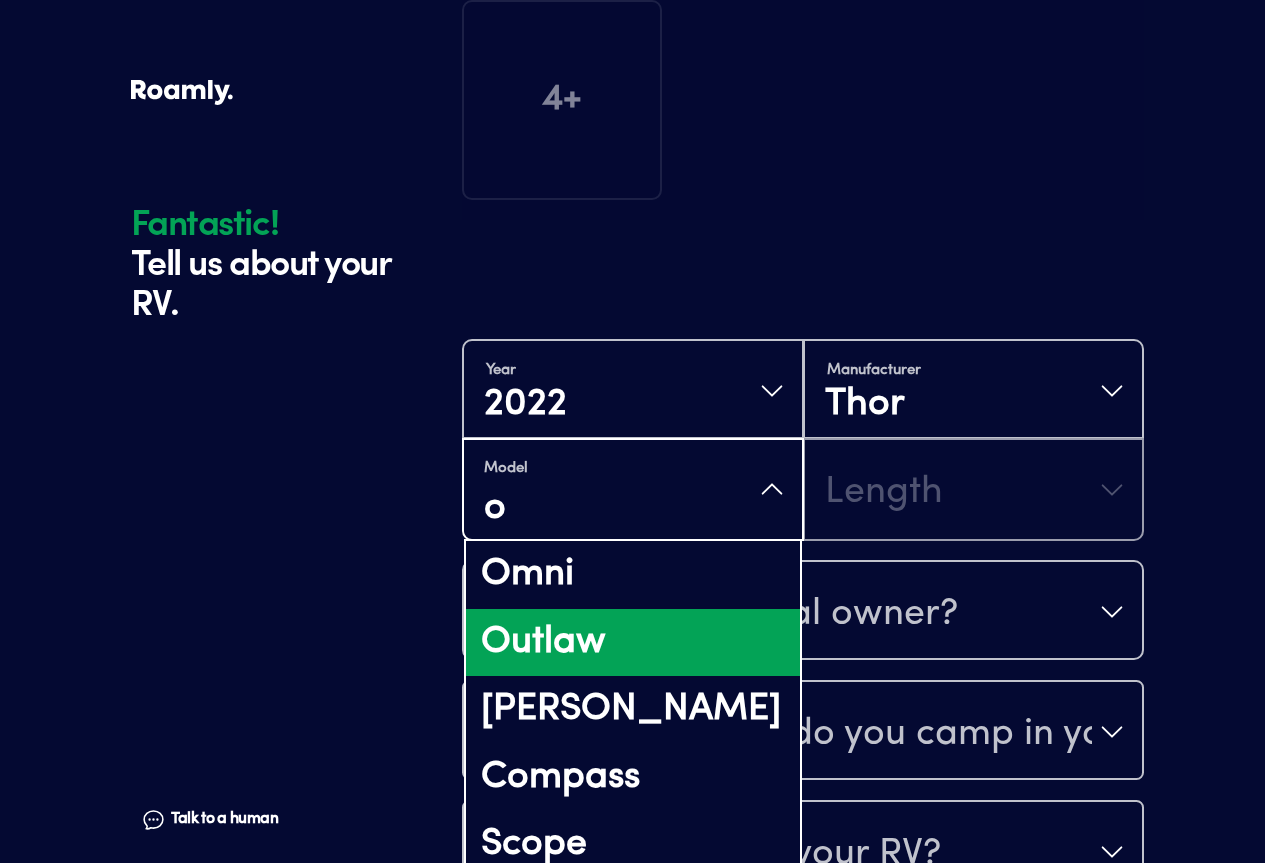 type on "o" 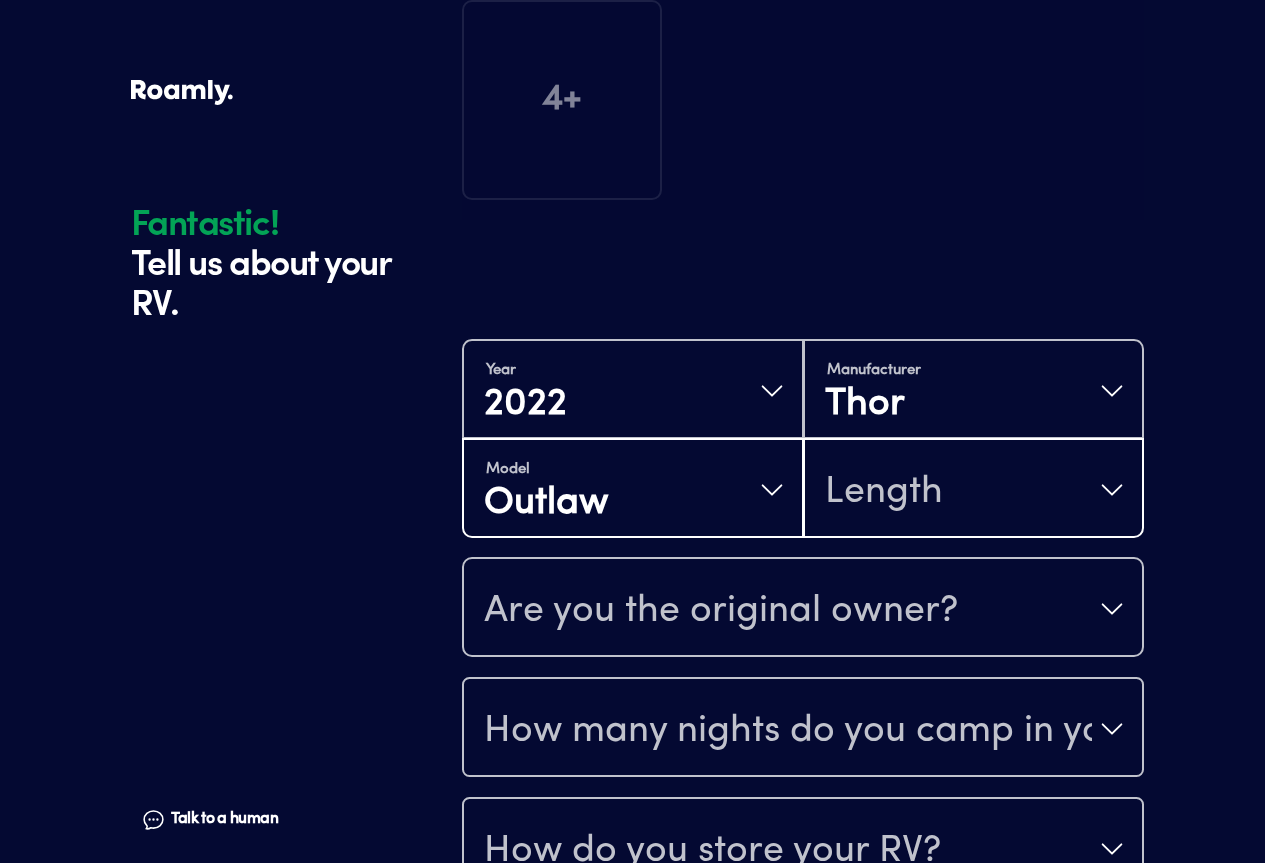 click on "Length" at bounding box center [884, 492] 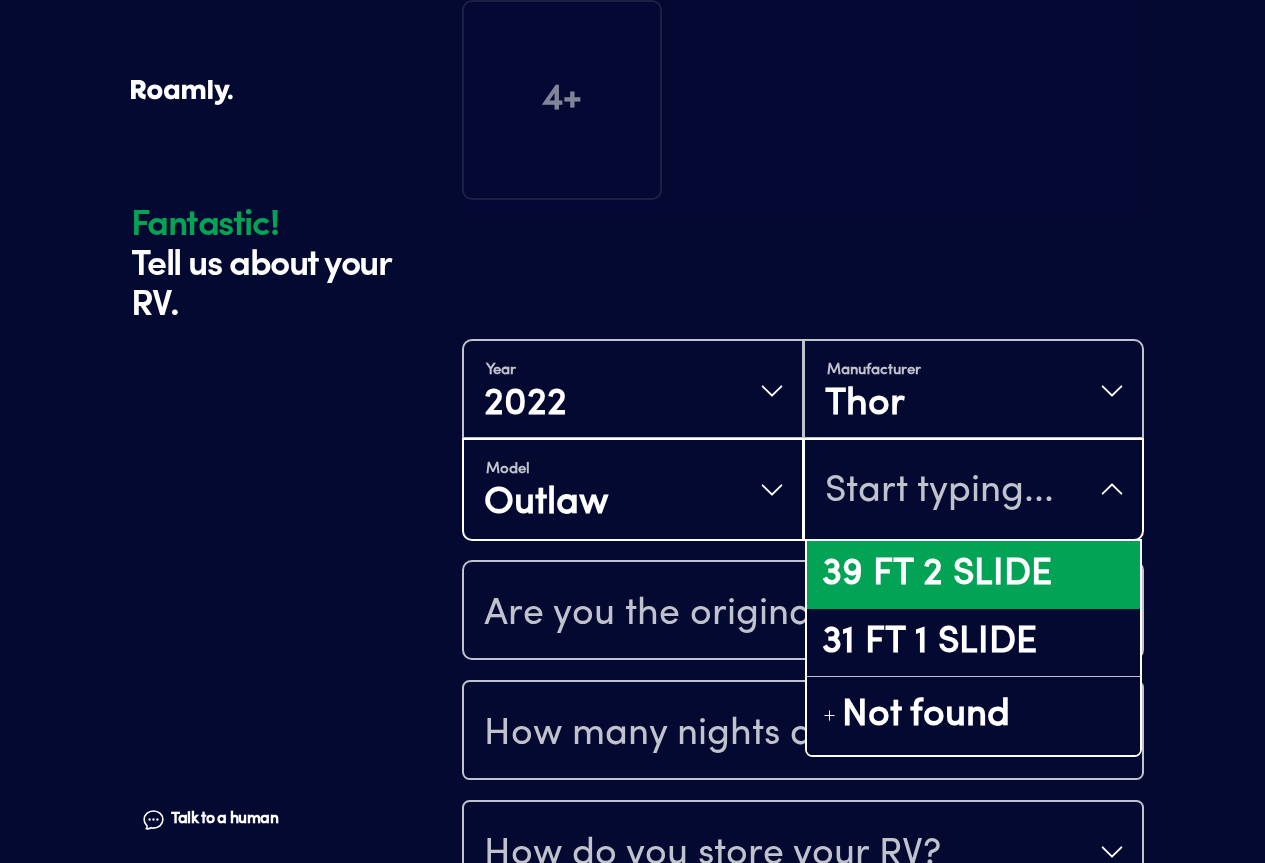 click on "39 FT 2 SLIDE" at bounding box center [974, 575] 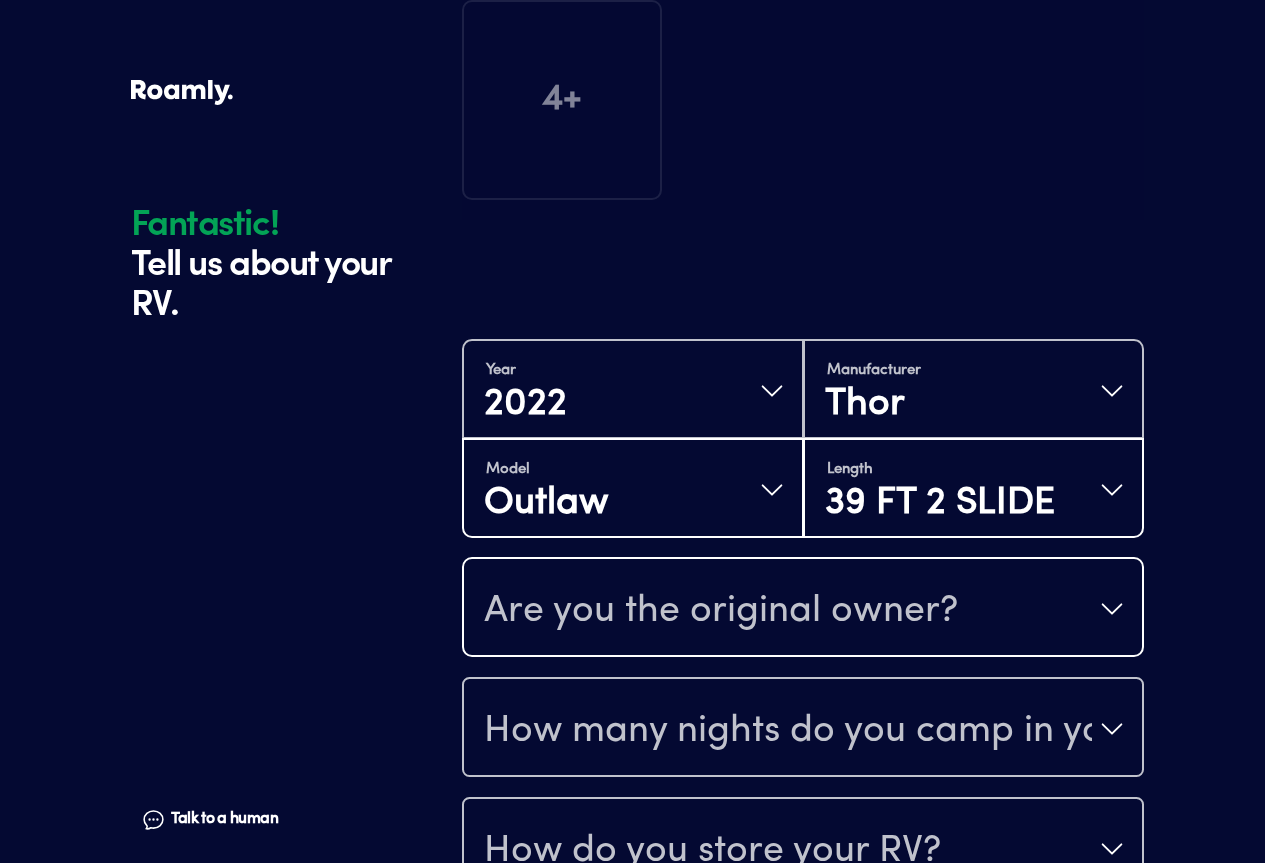 click on "Are you the original owner?" at bounding box center [721, 611] 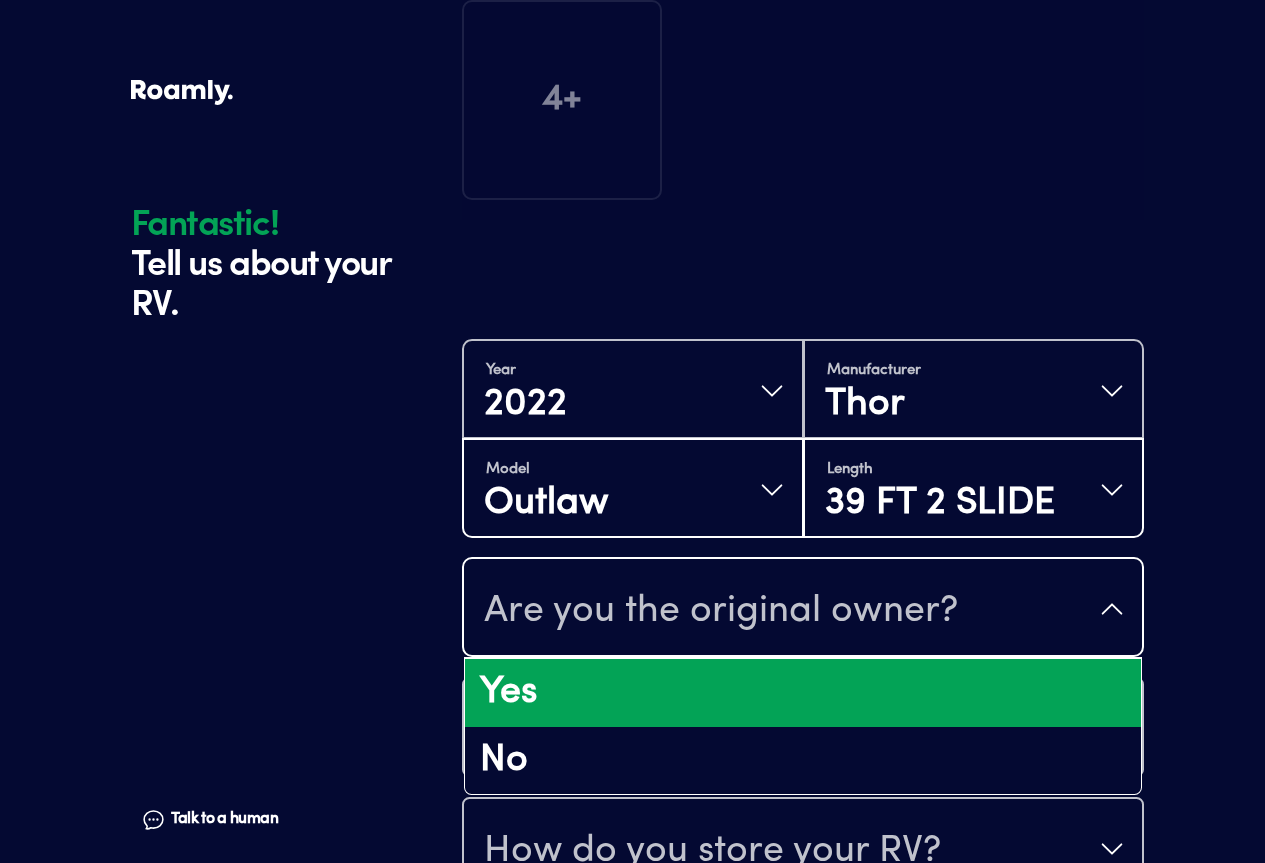 click on "Yes" at bounding box center (803, 693) 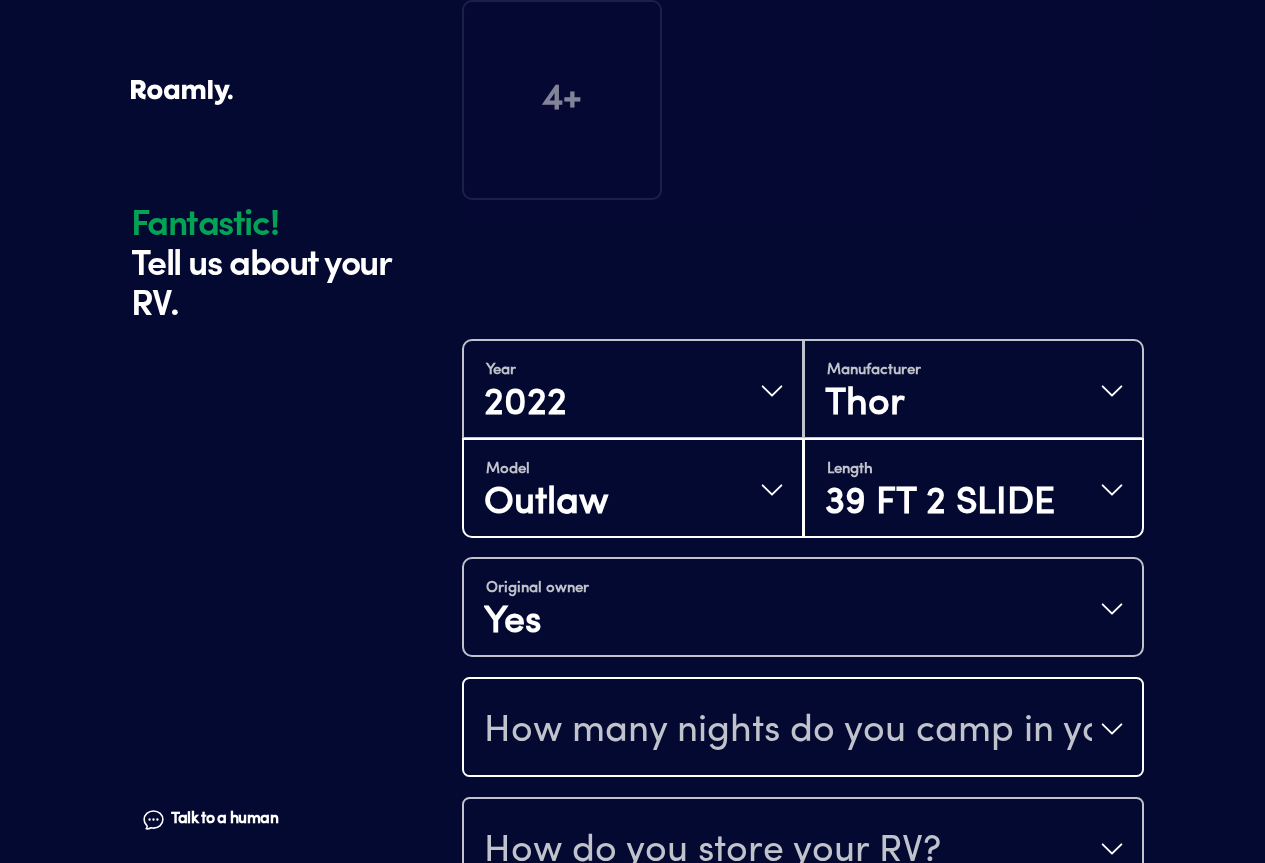 click on "How many nights do you camp in your RV?" at bounding box center [788, 731] 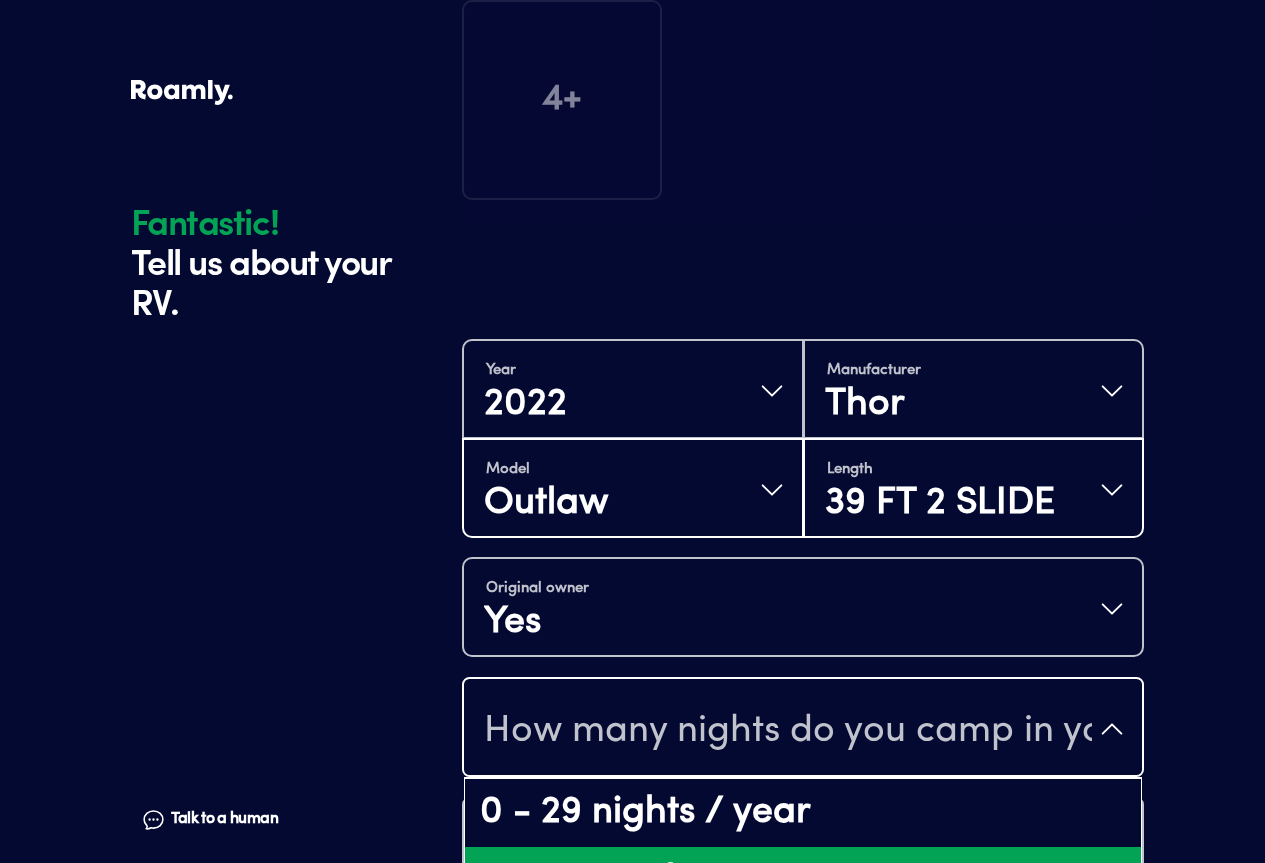 click on "30 - 89 nights / year" at bounding box center [803, 881] 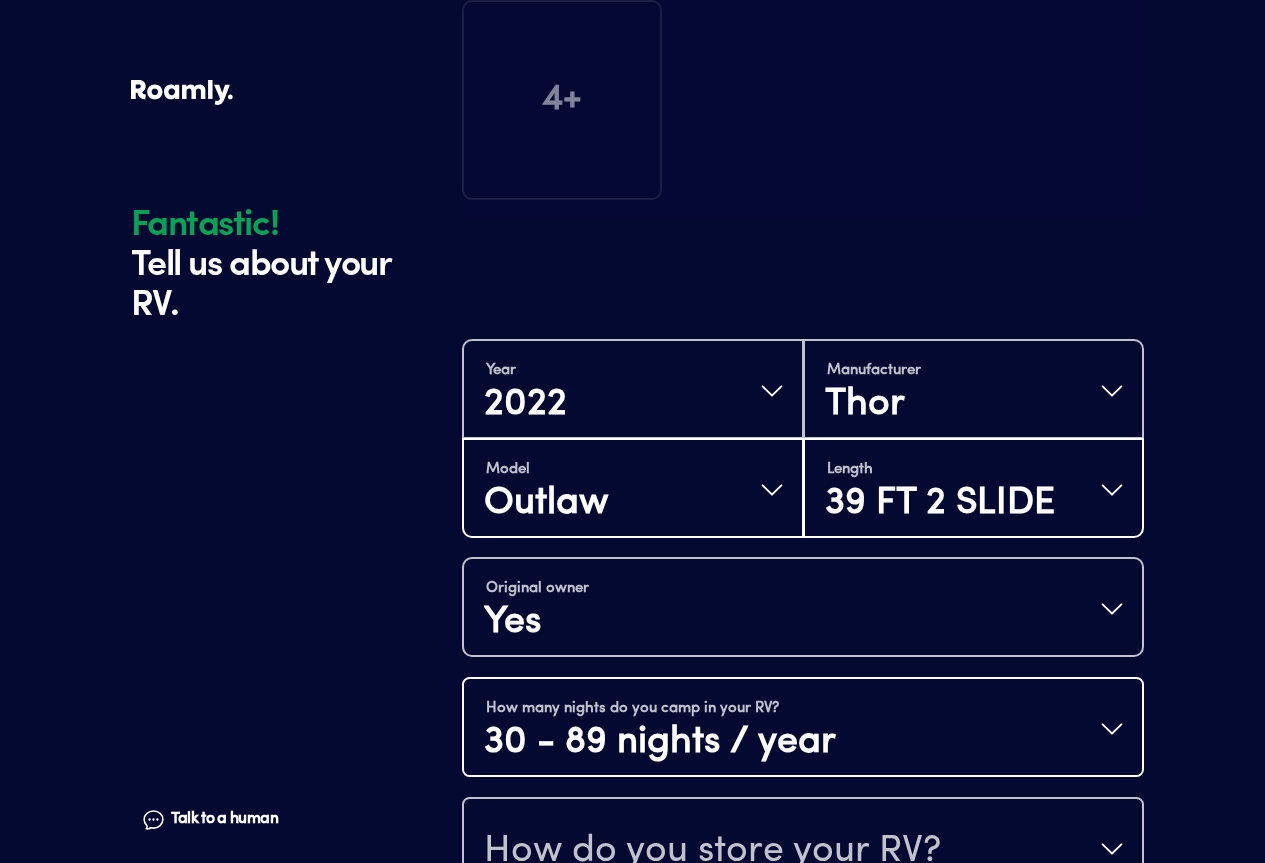 scroll, scrollTop: 414, scrollLeft: 0, axis: vertical 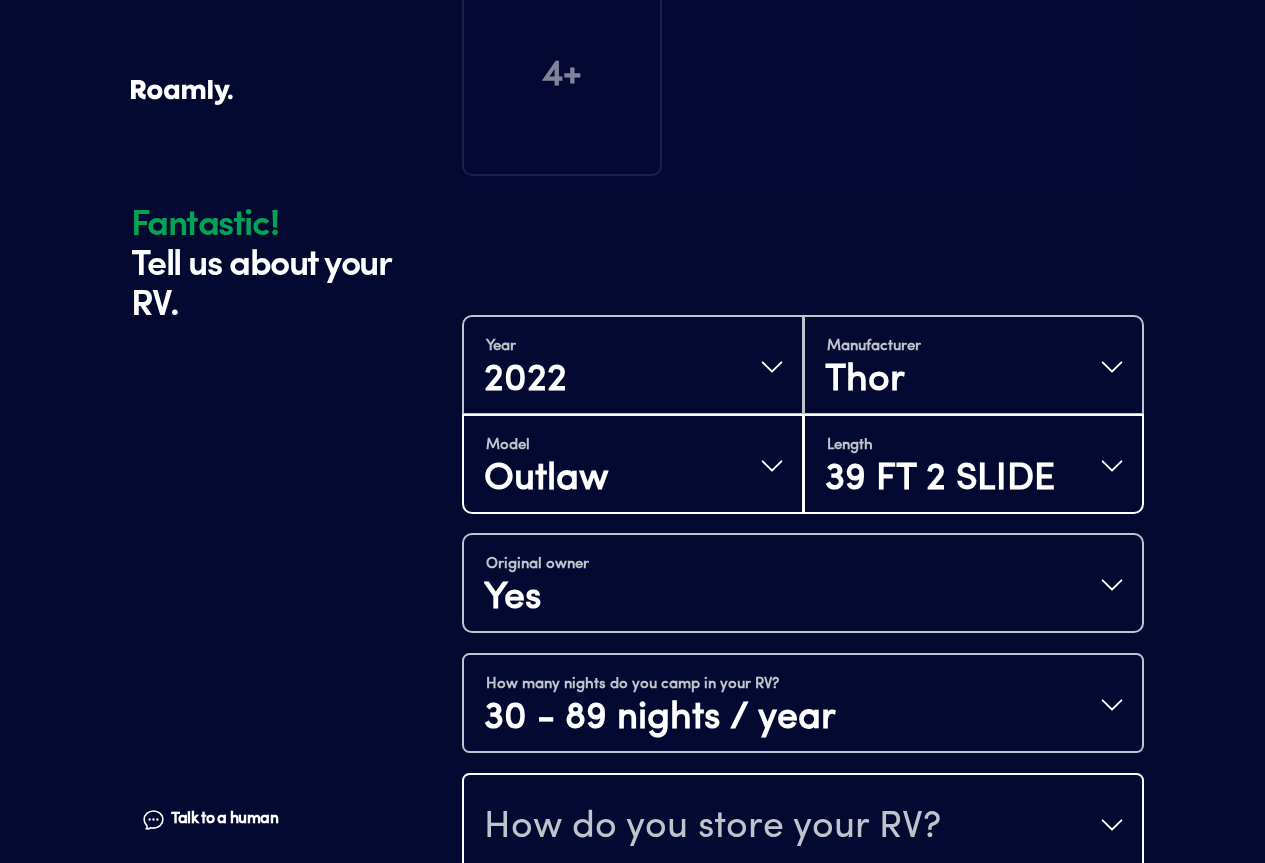 click on "How do you store your RV?" at bounding box center (712, 827) 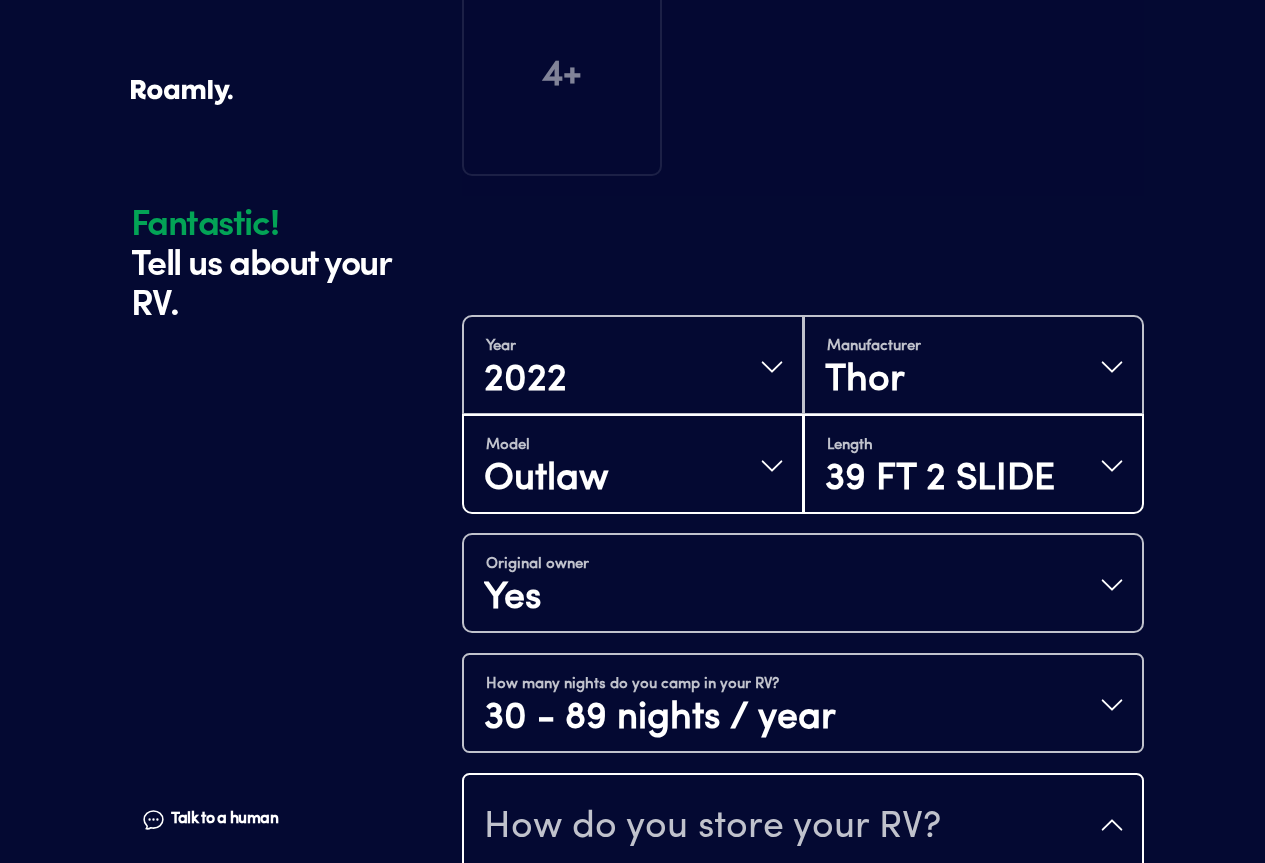 click on "Covered" at bounding box center [803, 909] 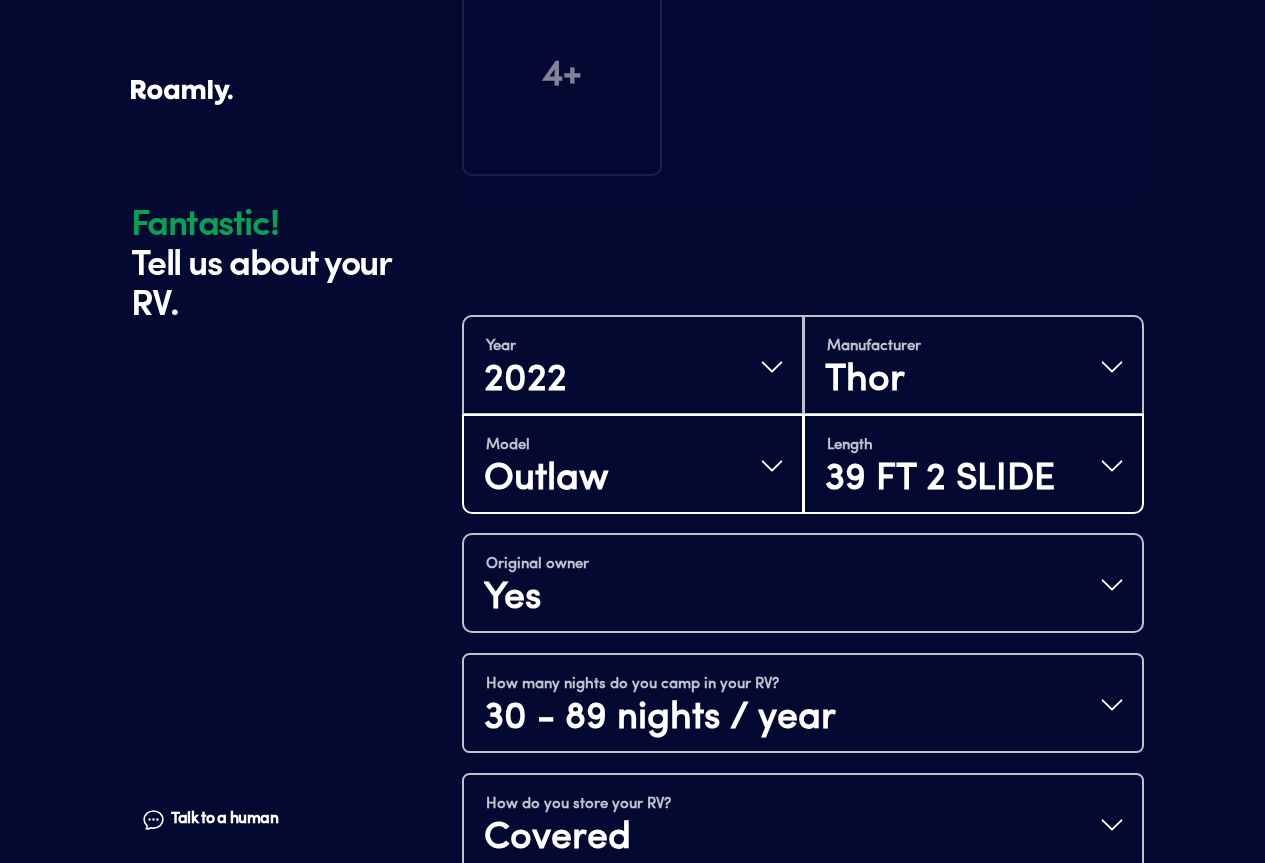 click on "Continue" at bounding box center (803, 992) 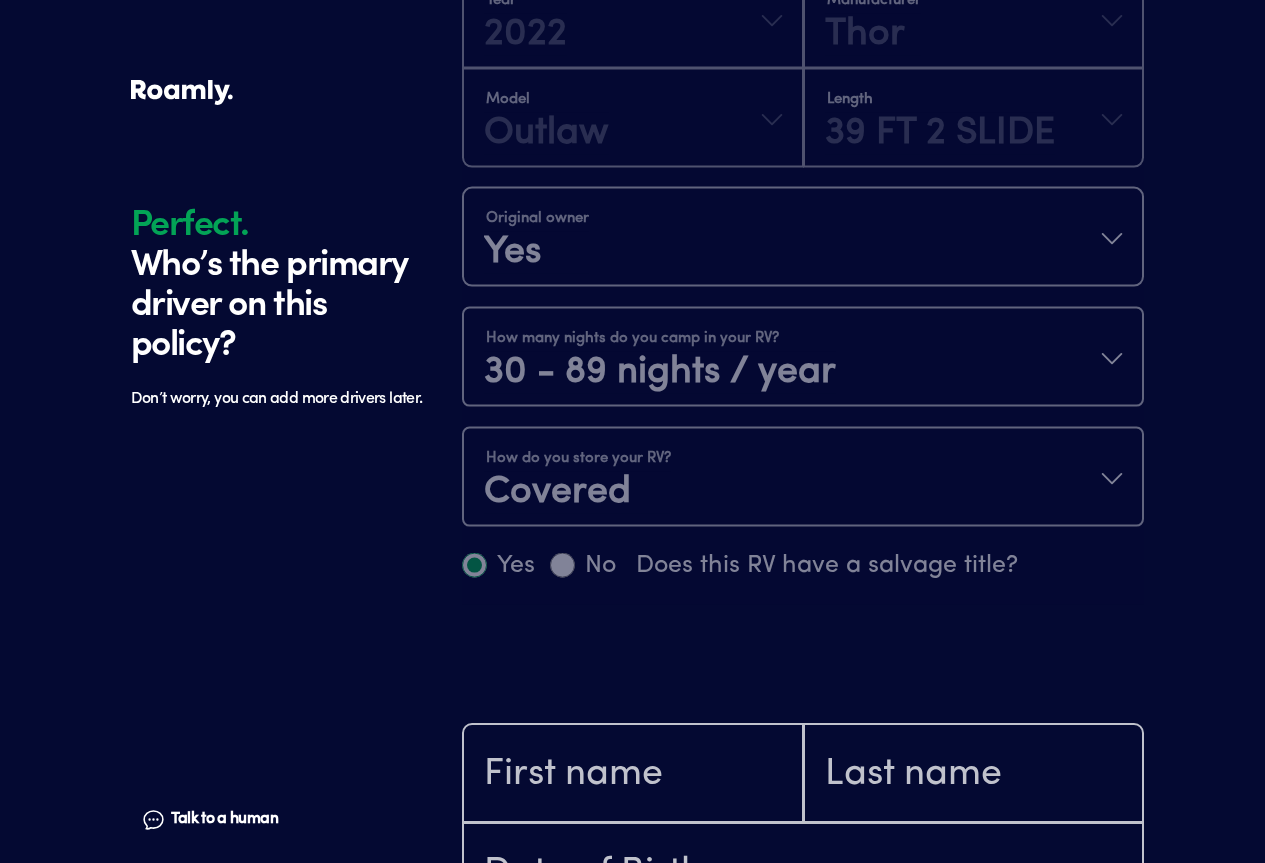 scroll, scrollTop: 1142, scrollLeft: 0, axis: vertical 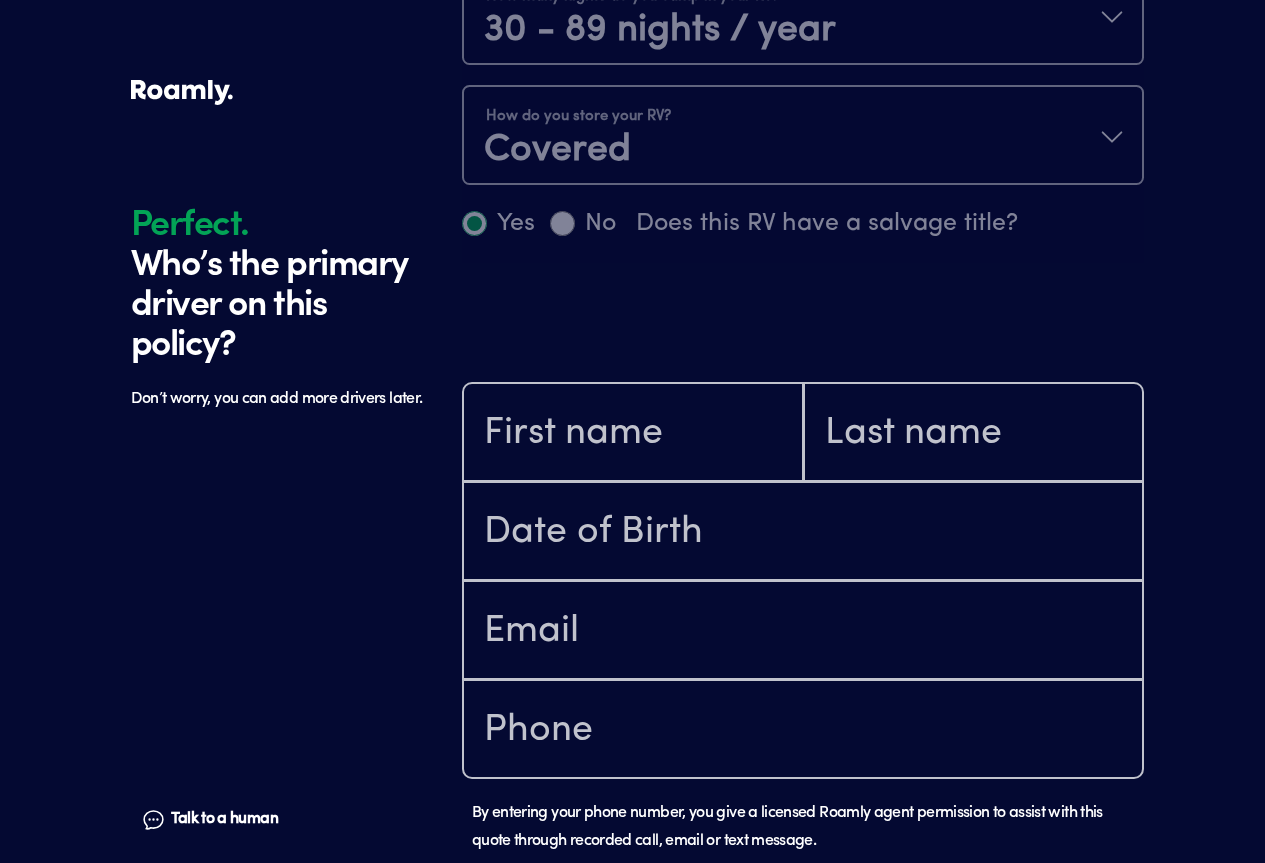 click at bounding box center [803, 531] 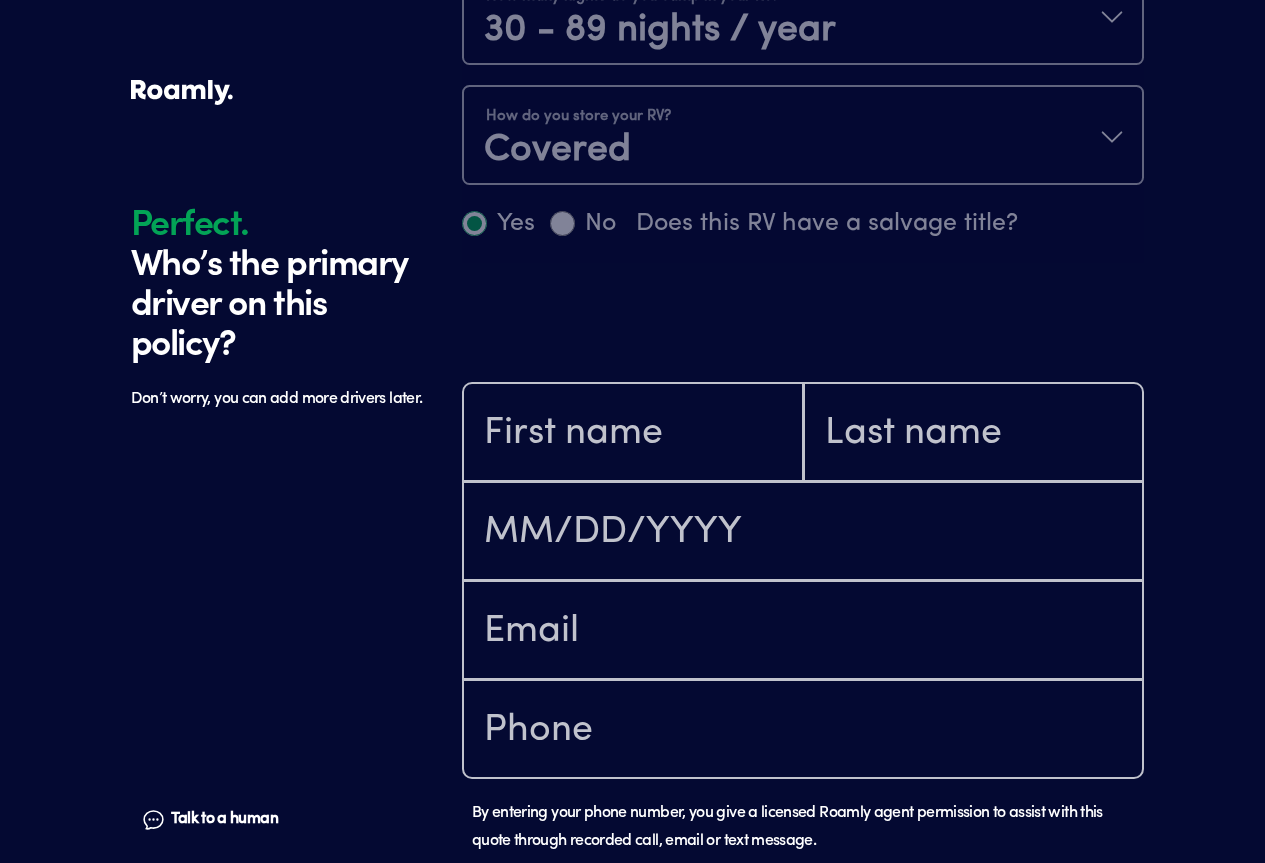 click at bounding box center (633, 432) 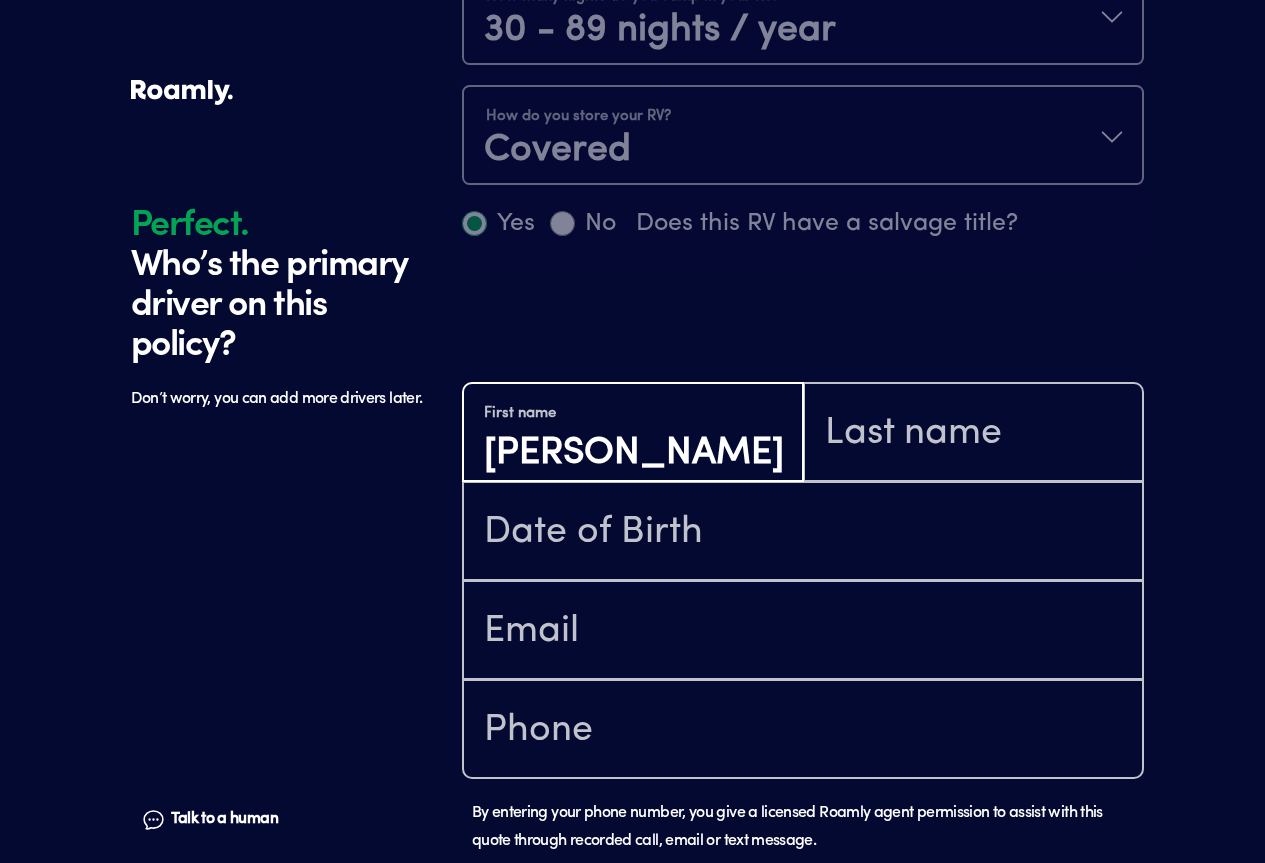 type on "[PERSON_NAME]" 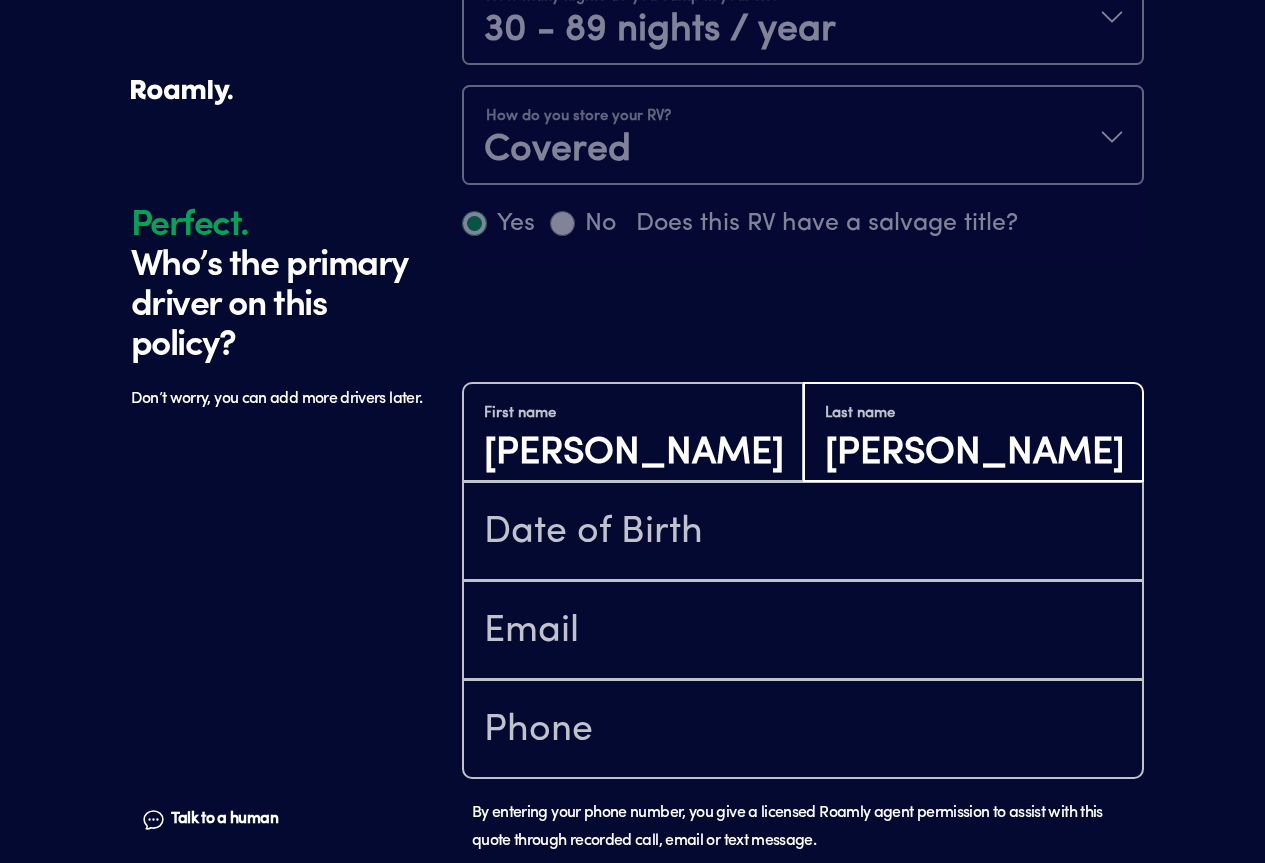 type on "[PERSON_NAME]" 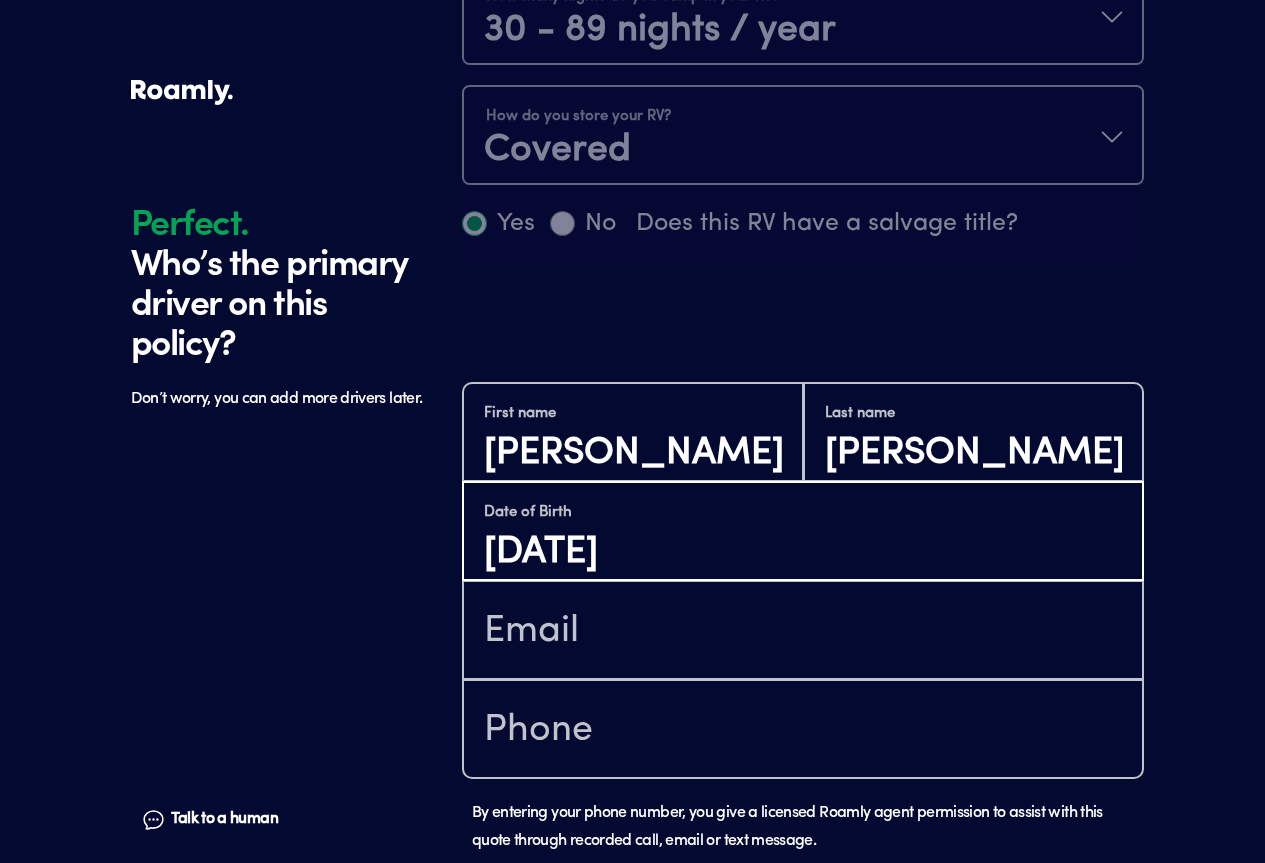type on "[DATE]" 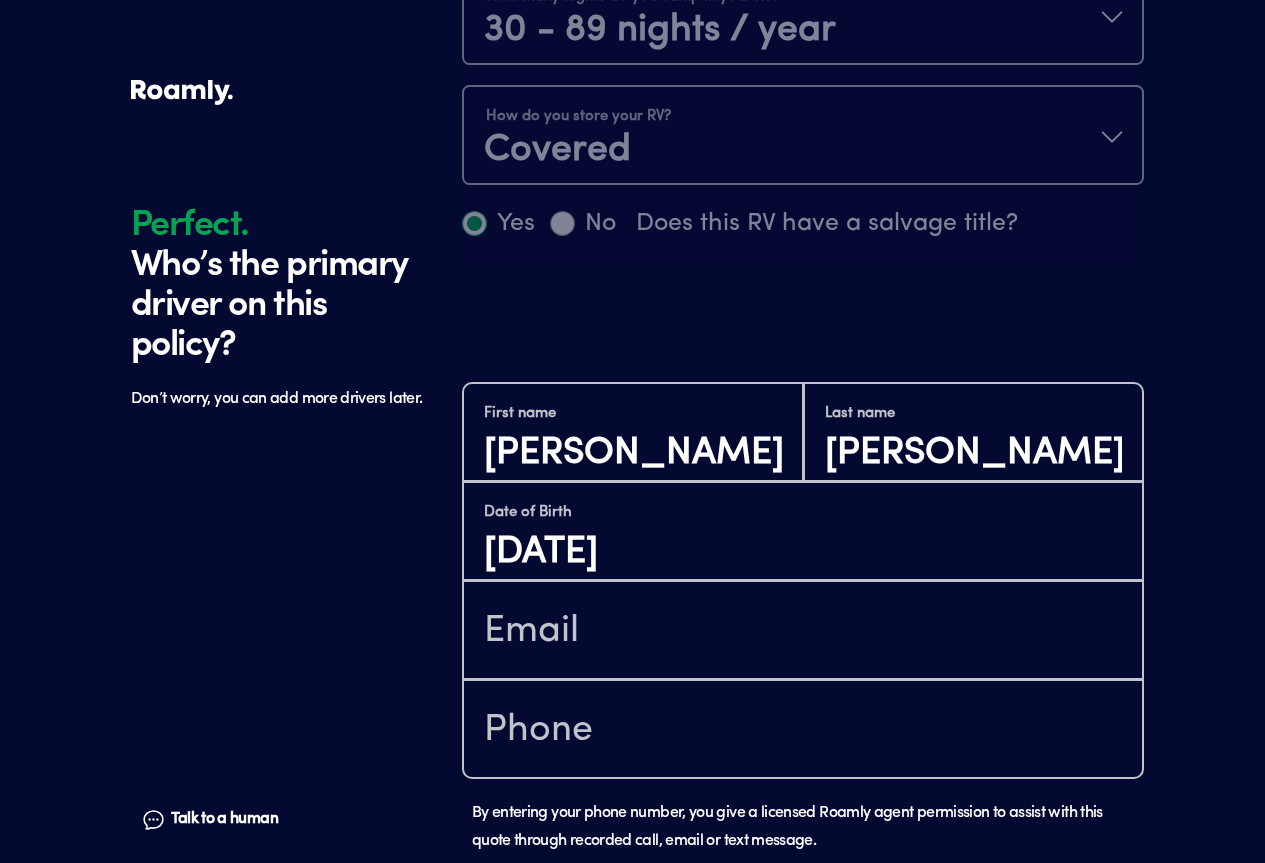 click at bounding box center [803, 630] 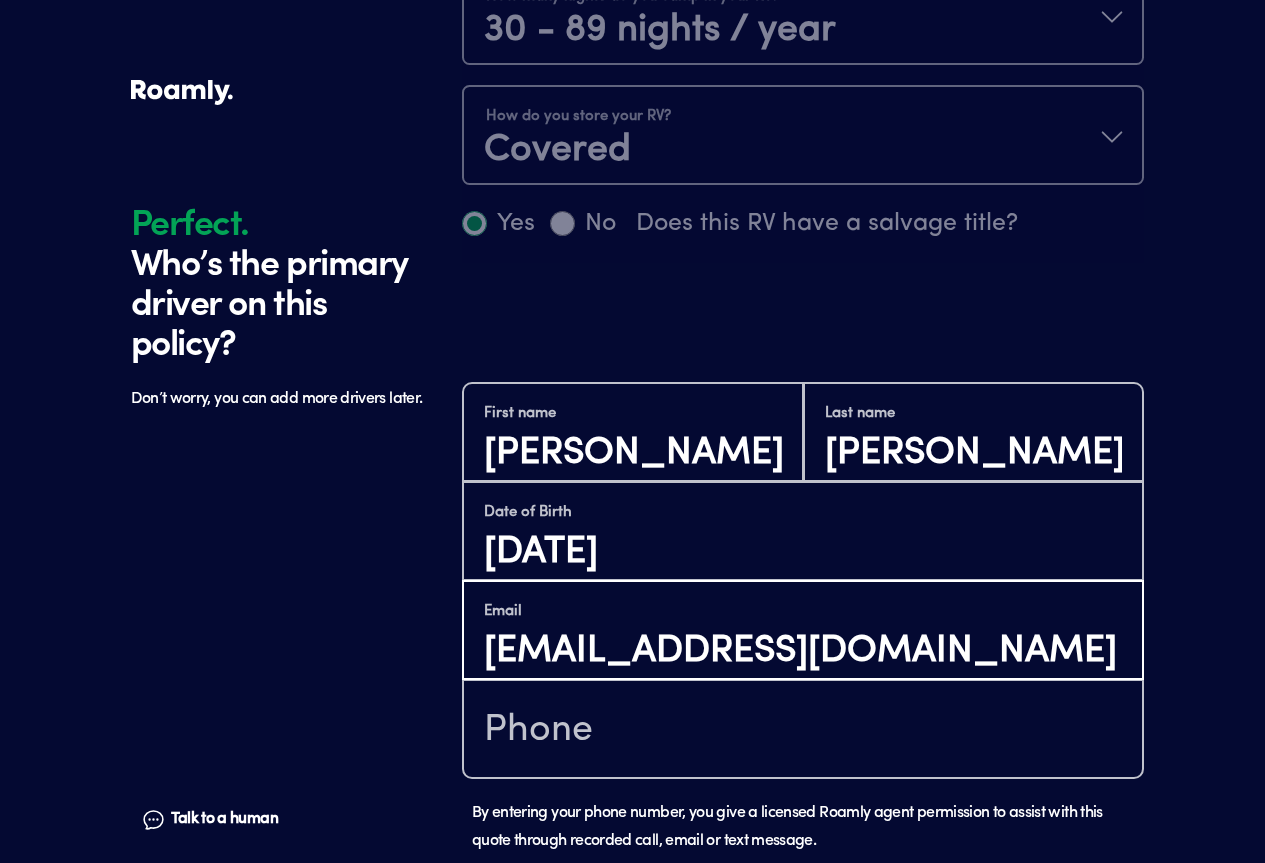 type on "[EMAIL_ADDRESS][DOMAIN_NAME]" 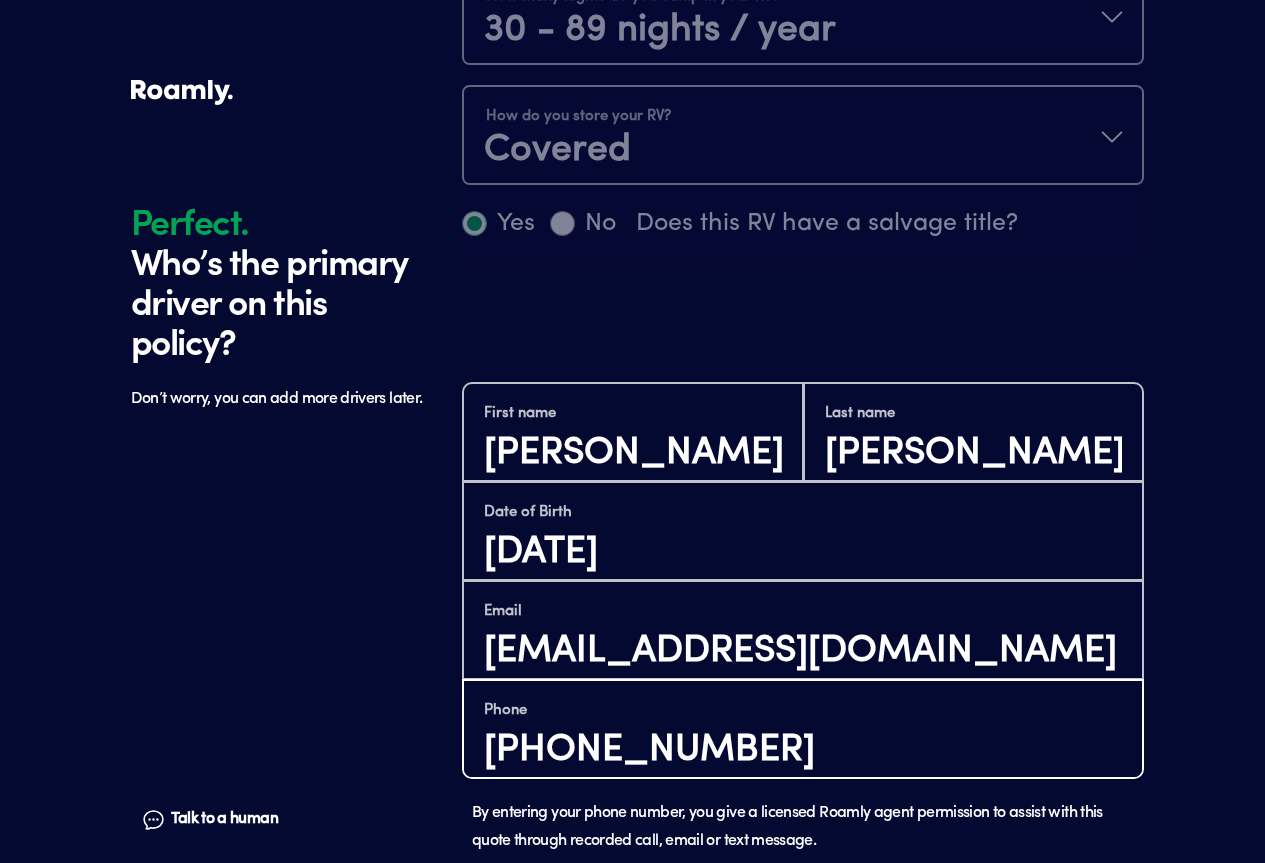 type on "[PHONE_NUMBER]" 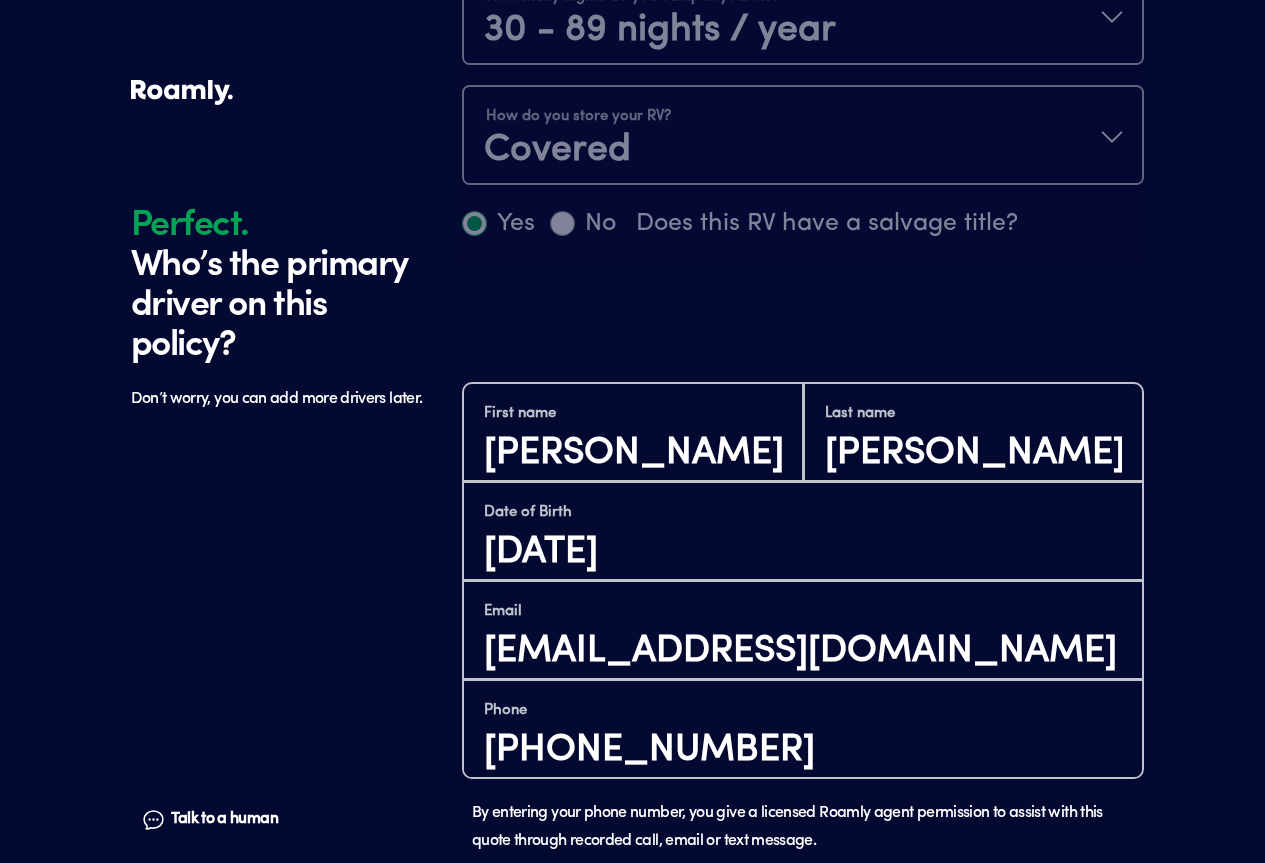 click on "Continue" at bounding box center [803, 964] 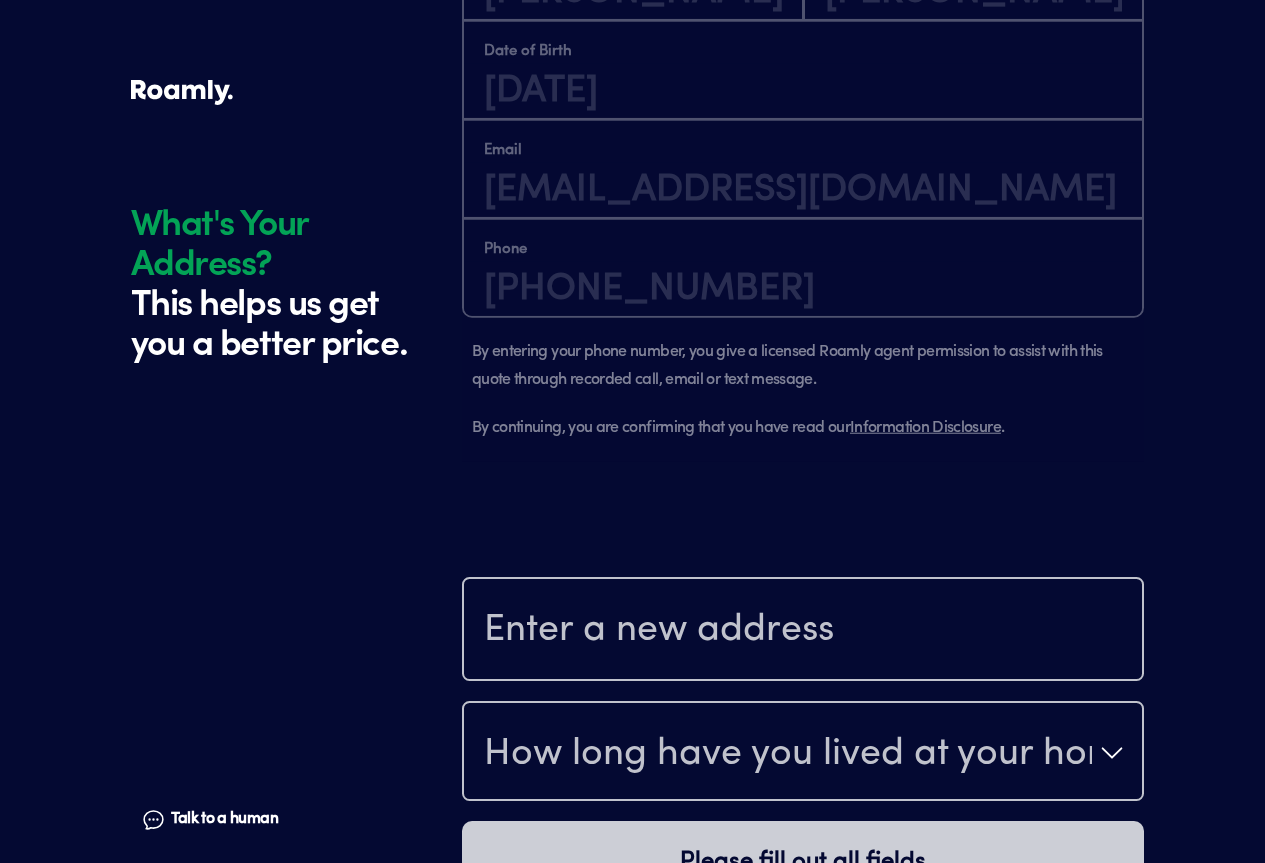 scroll, scrollTop: 1842, scrollLeft: 0, axis: vertical 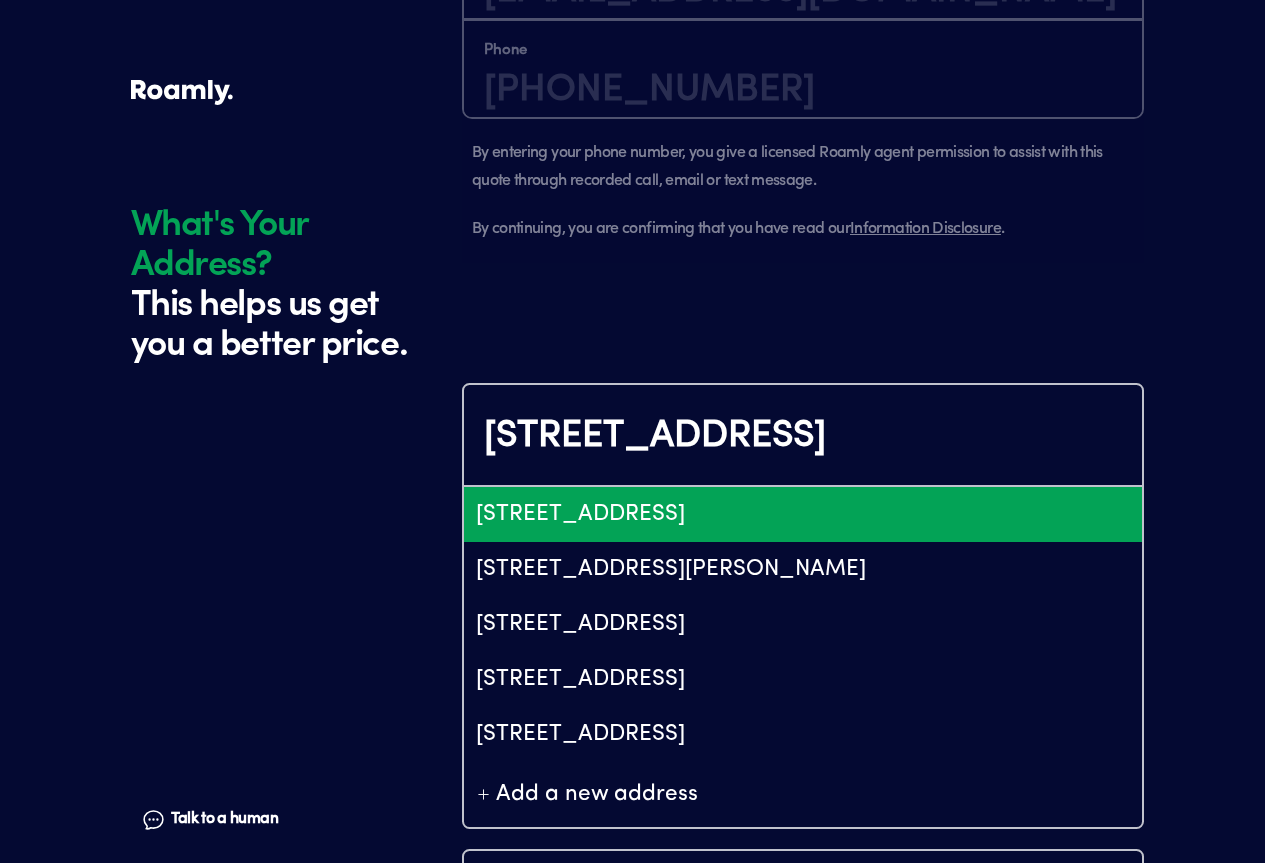 click on "[STREET_ADDRESS]" at bounding box center (803, 514) 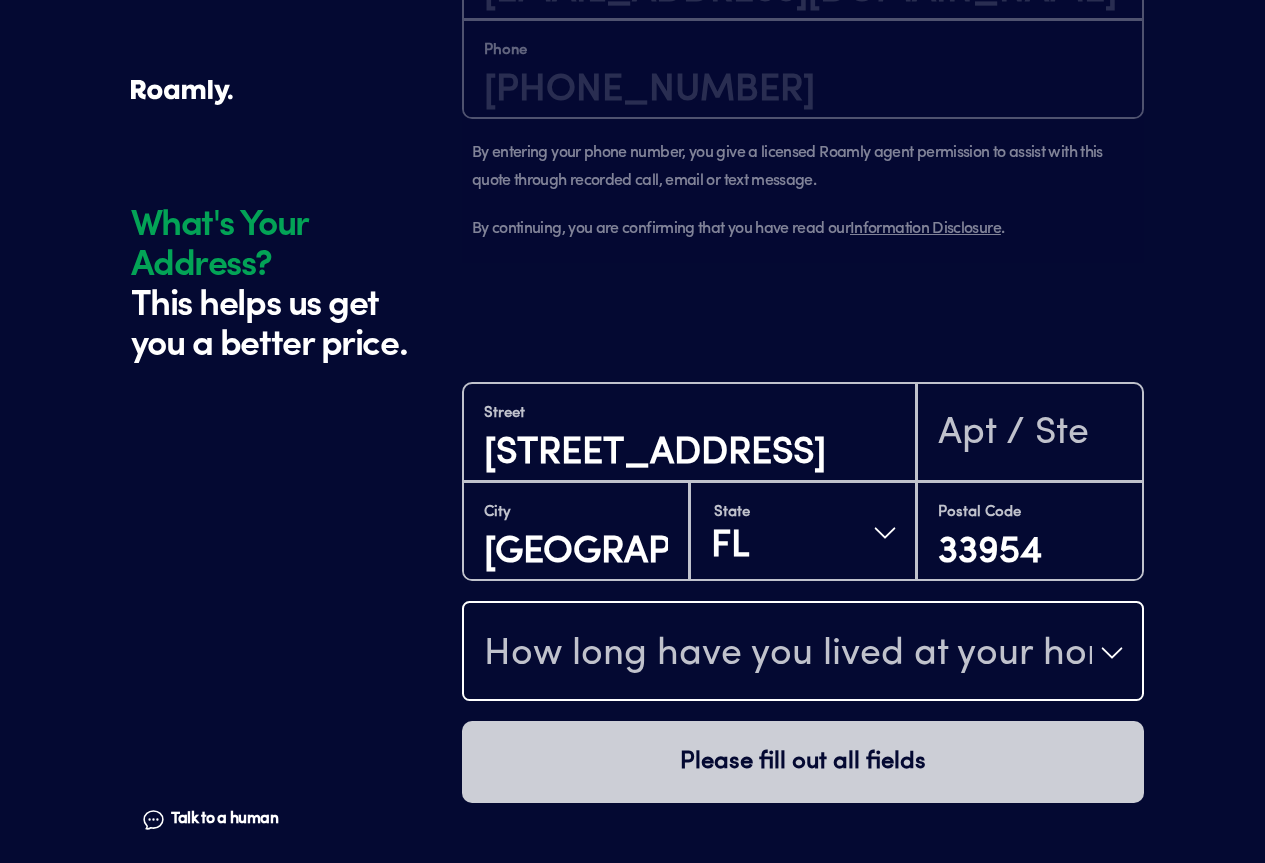 click on "How long have you lived at your home address?" at bounding box center (788, 655) 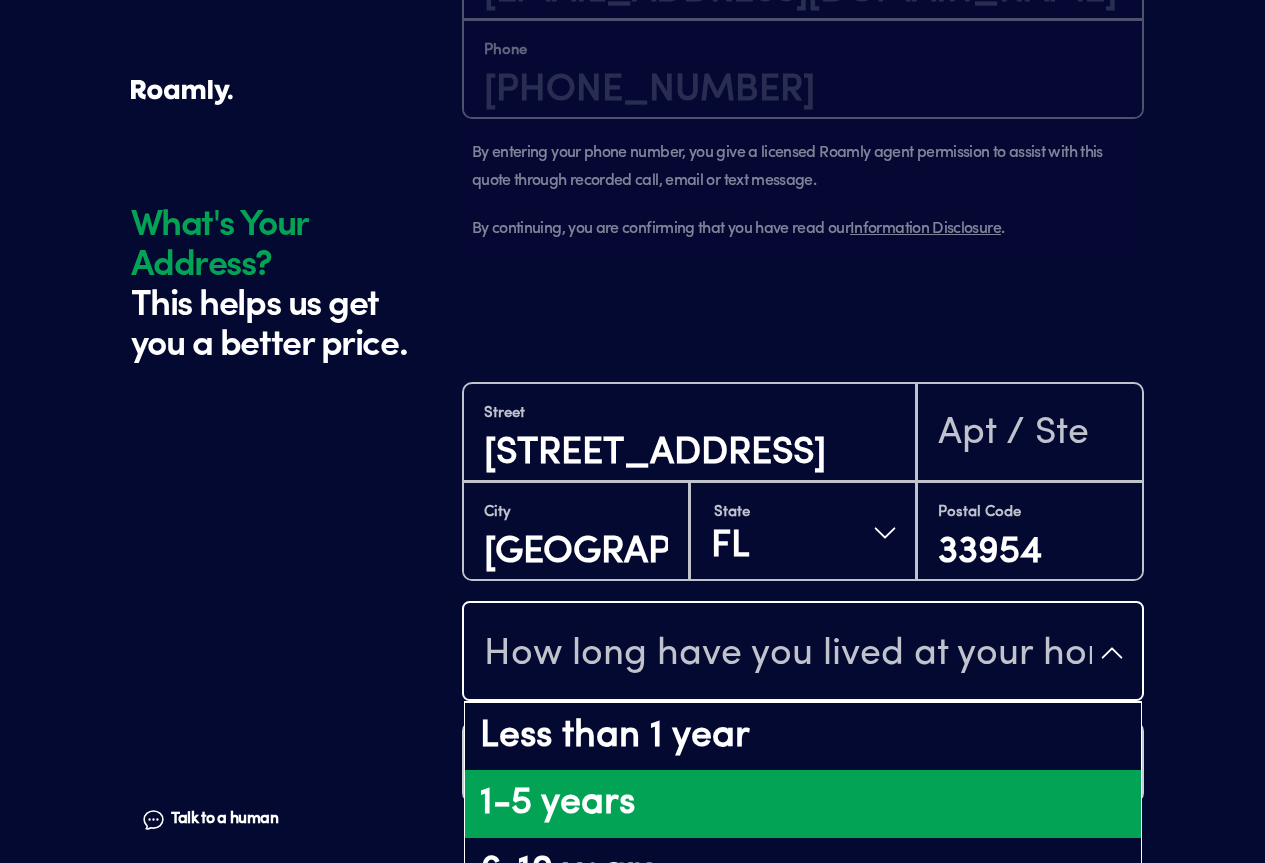 click on "1-5 years" at bounding box center [803, 804] 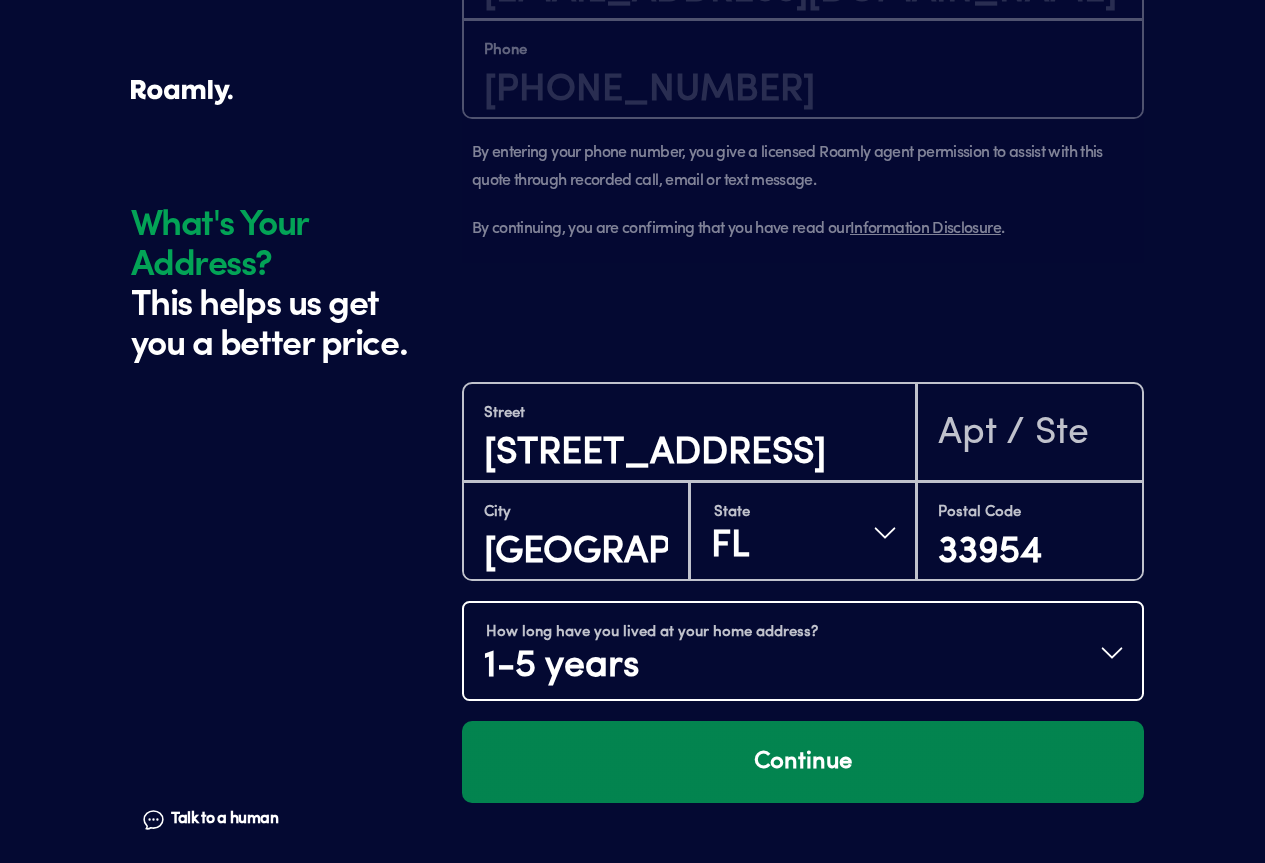 click on "Continue" at bounding box center (803, 762) 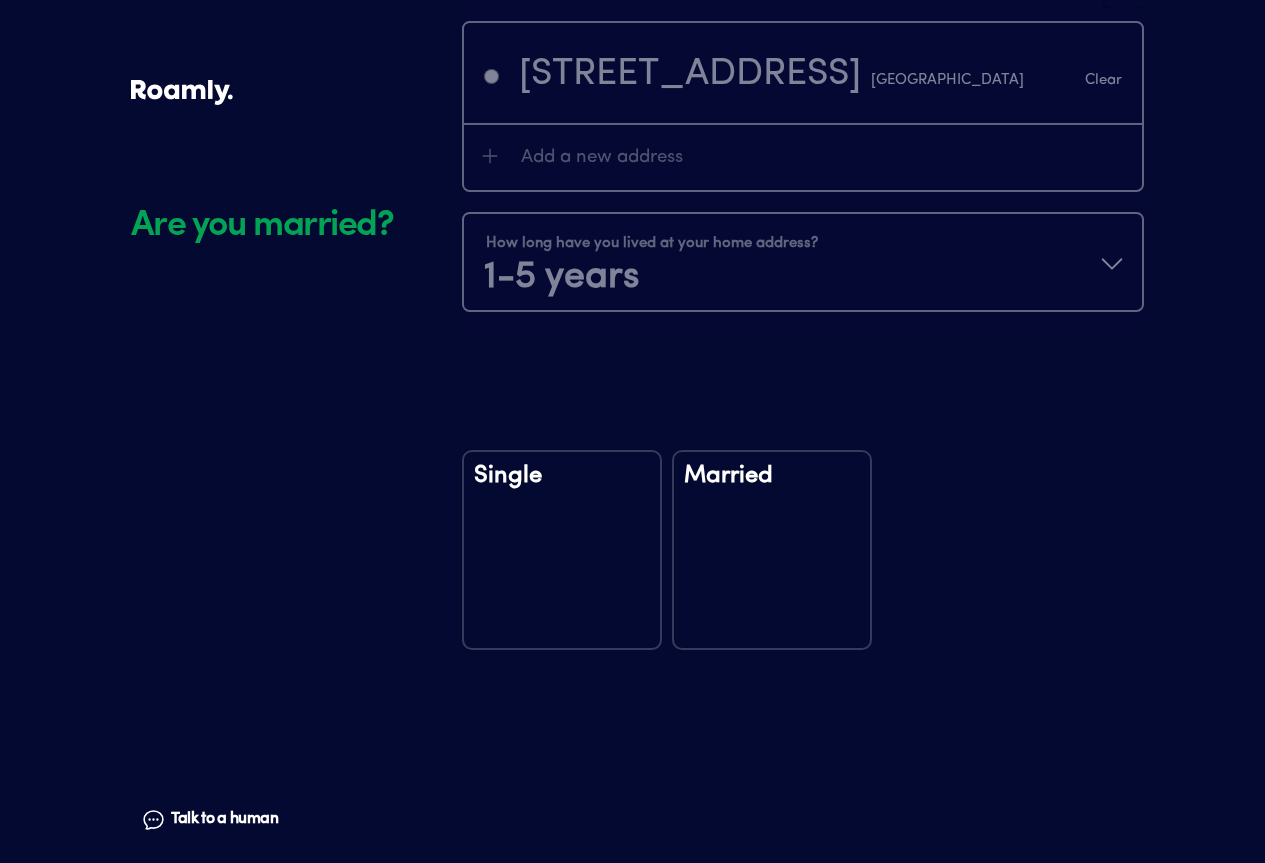 scroll, scrollTop: 2313, scrollLeft: 0, axis: vertical 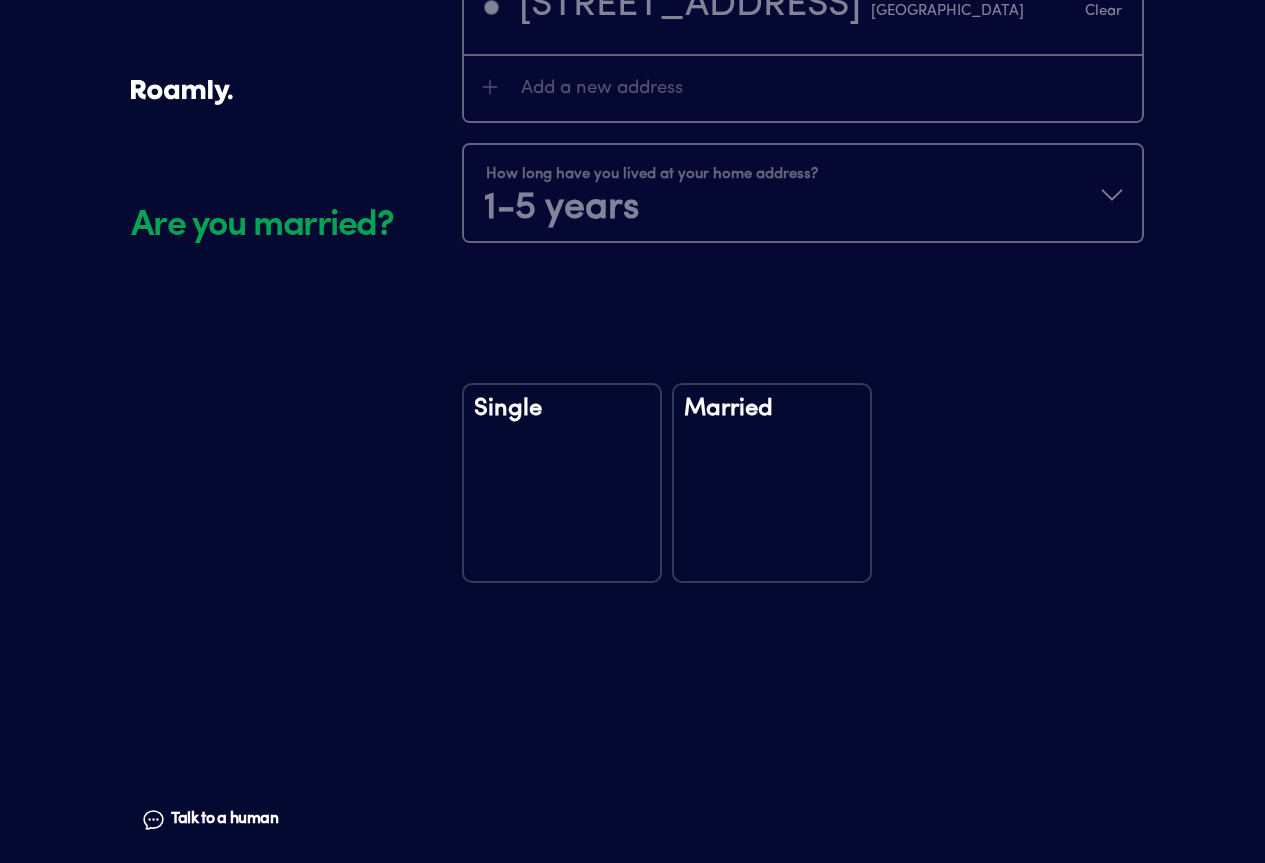 click on "Married" at bounding box center [772, 483] 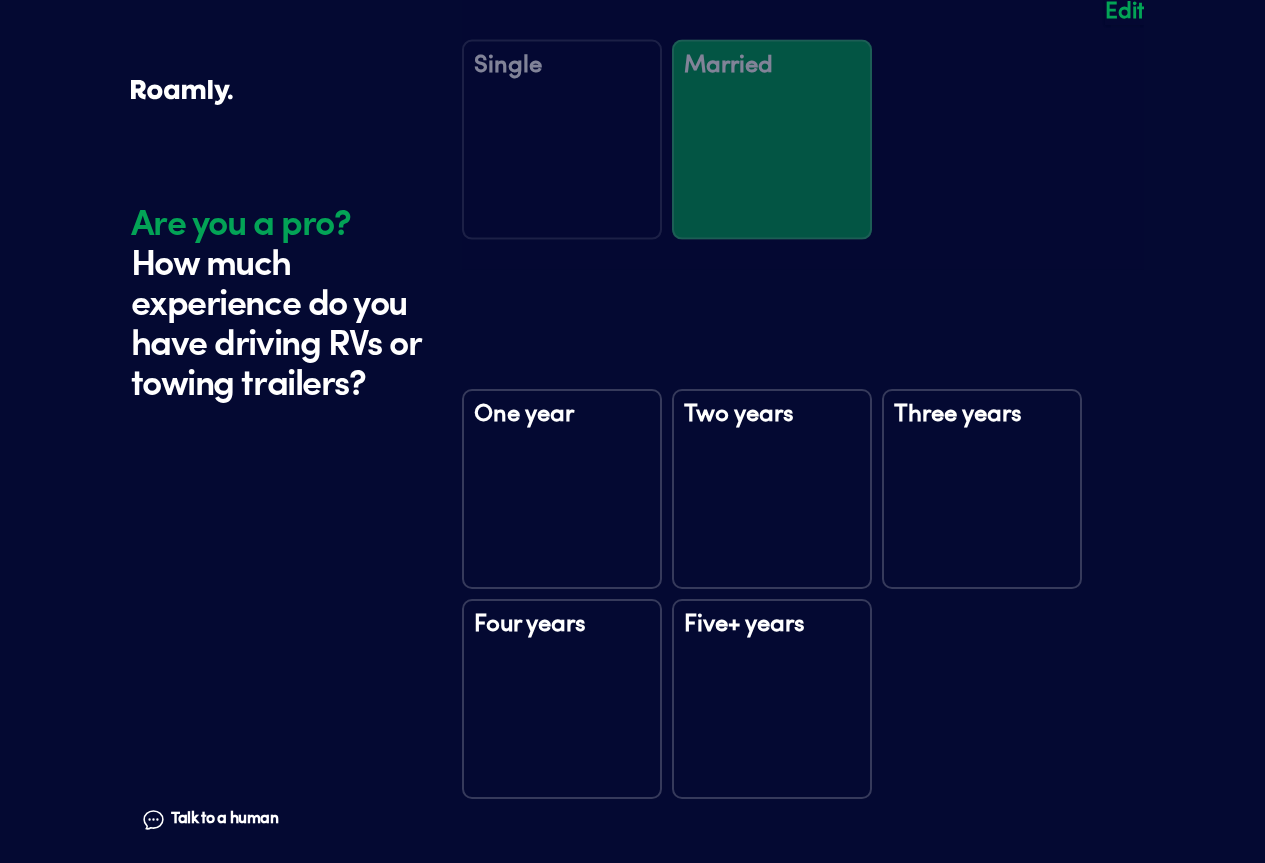 scroll, scrollTop: 2703, scrollLeft: 0, axis: vertical 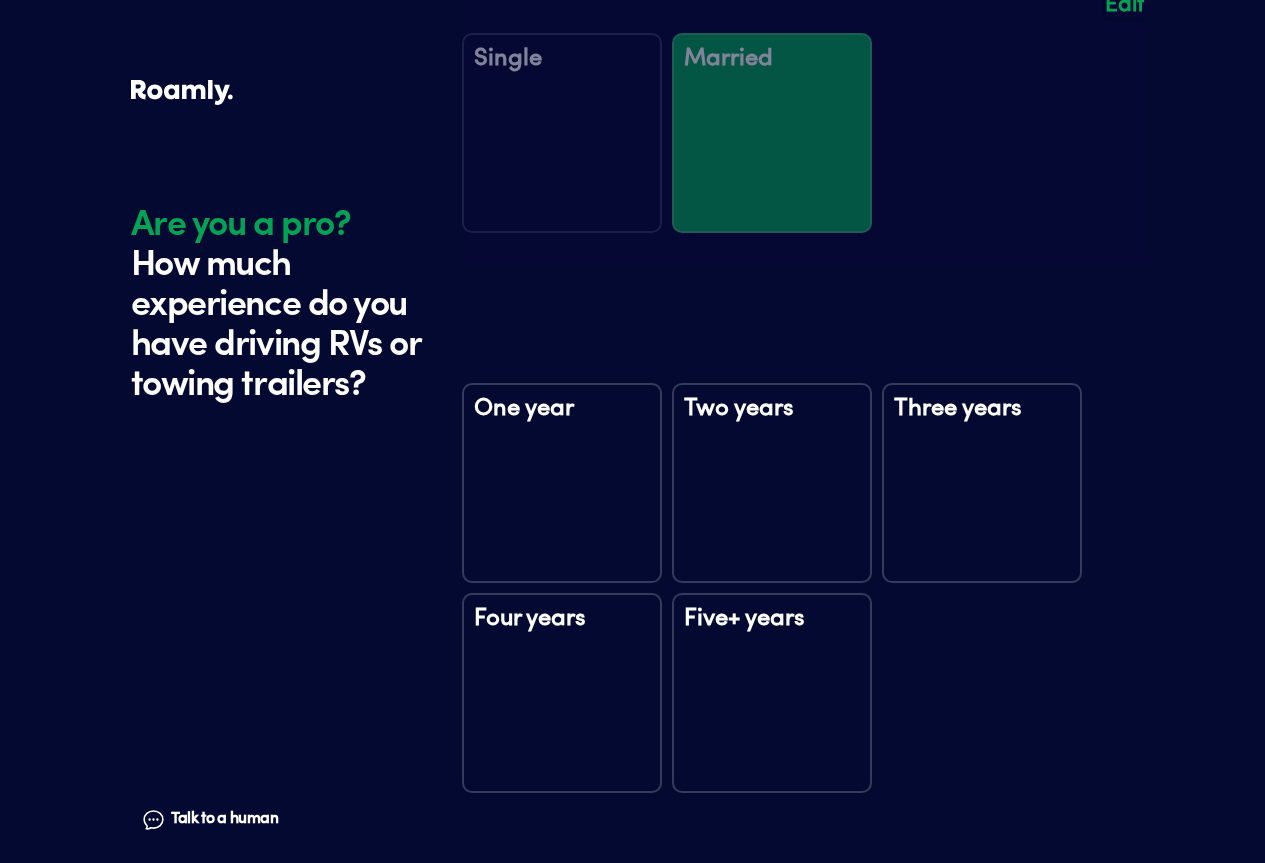 click on "Five+ years" at bounding box center [772, 632] 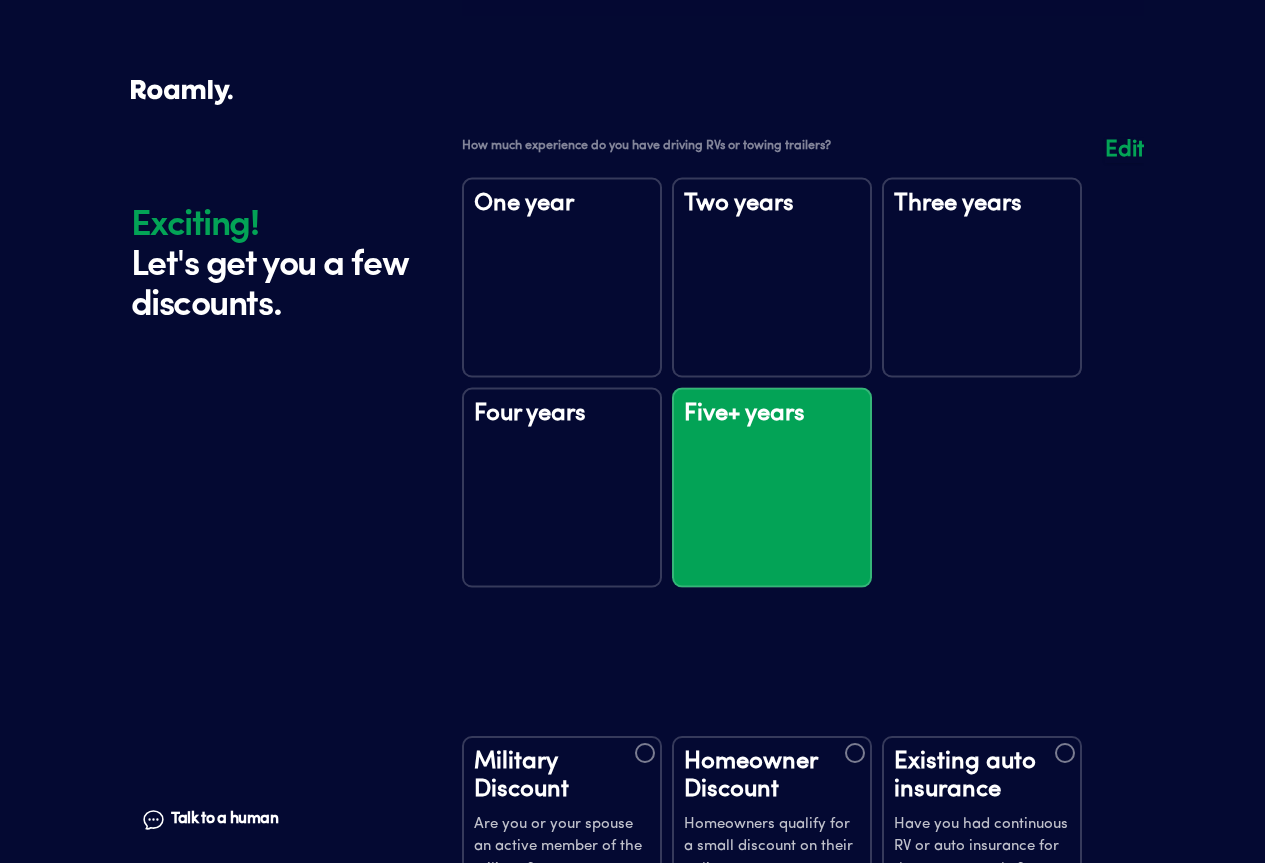 scroll, scrollTop: 3293, scrollLeft: 0, axis: vertical 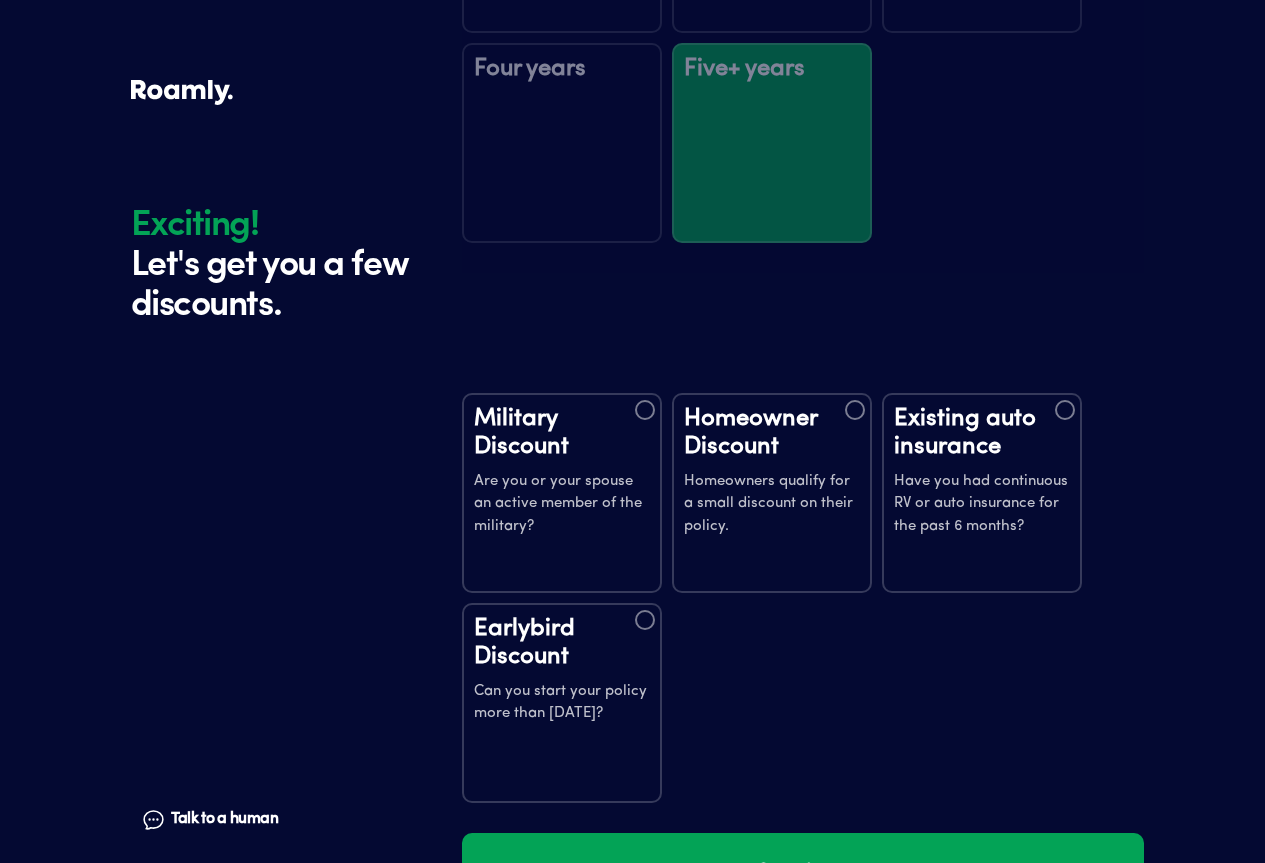click at bounding box center [855, 410] 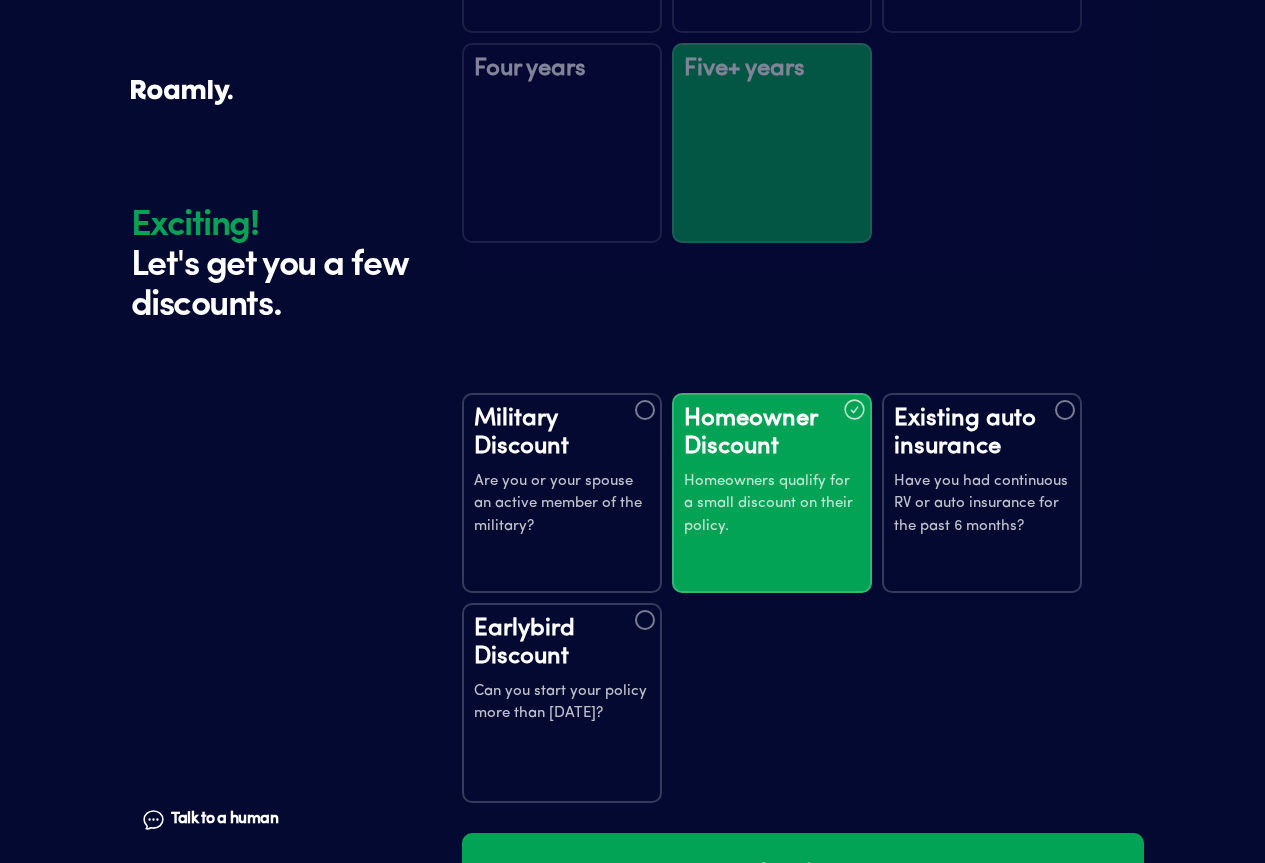 click at bounding box center (1065, 410) 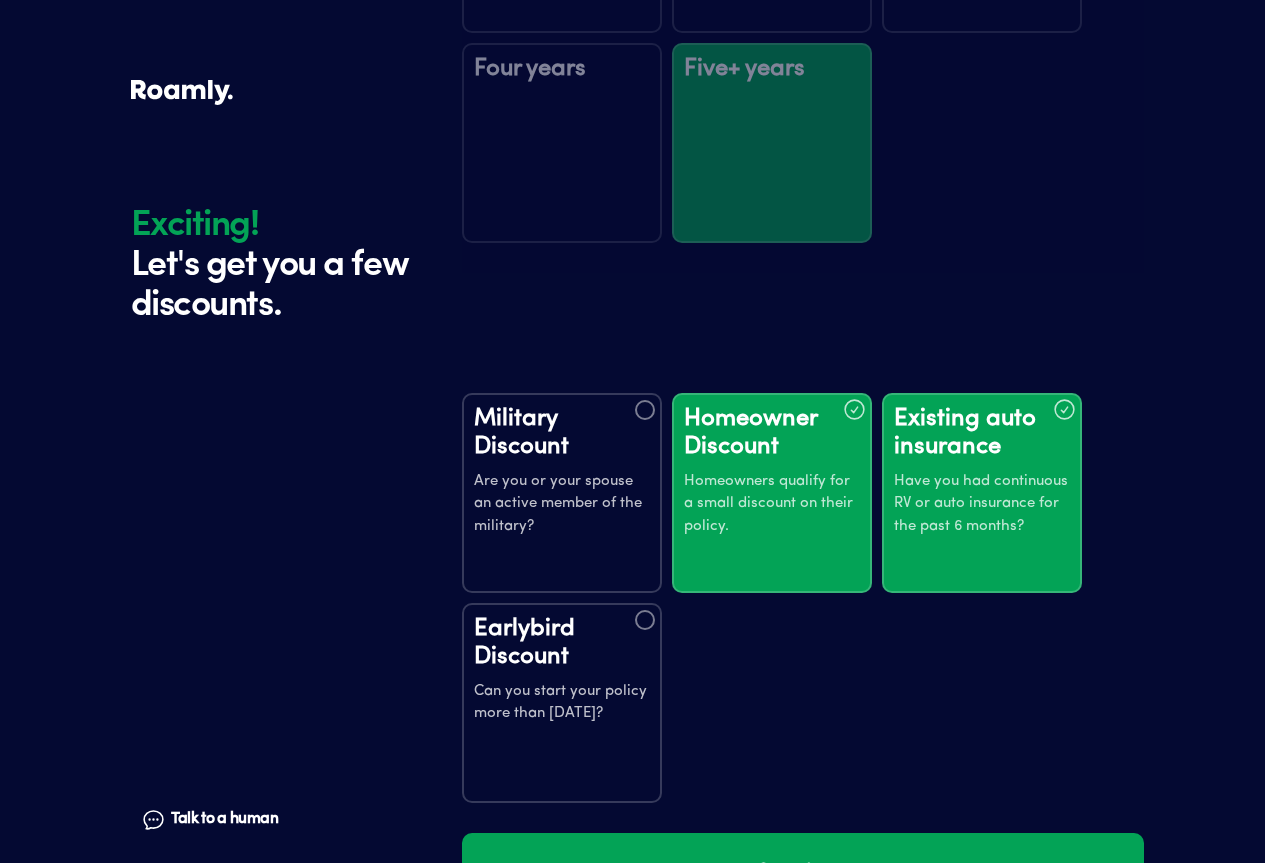 click at bounding box center (645, 620) 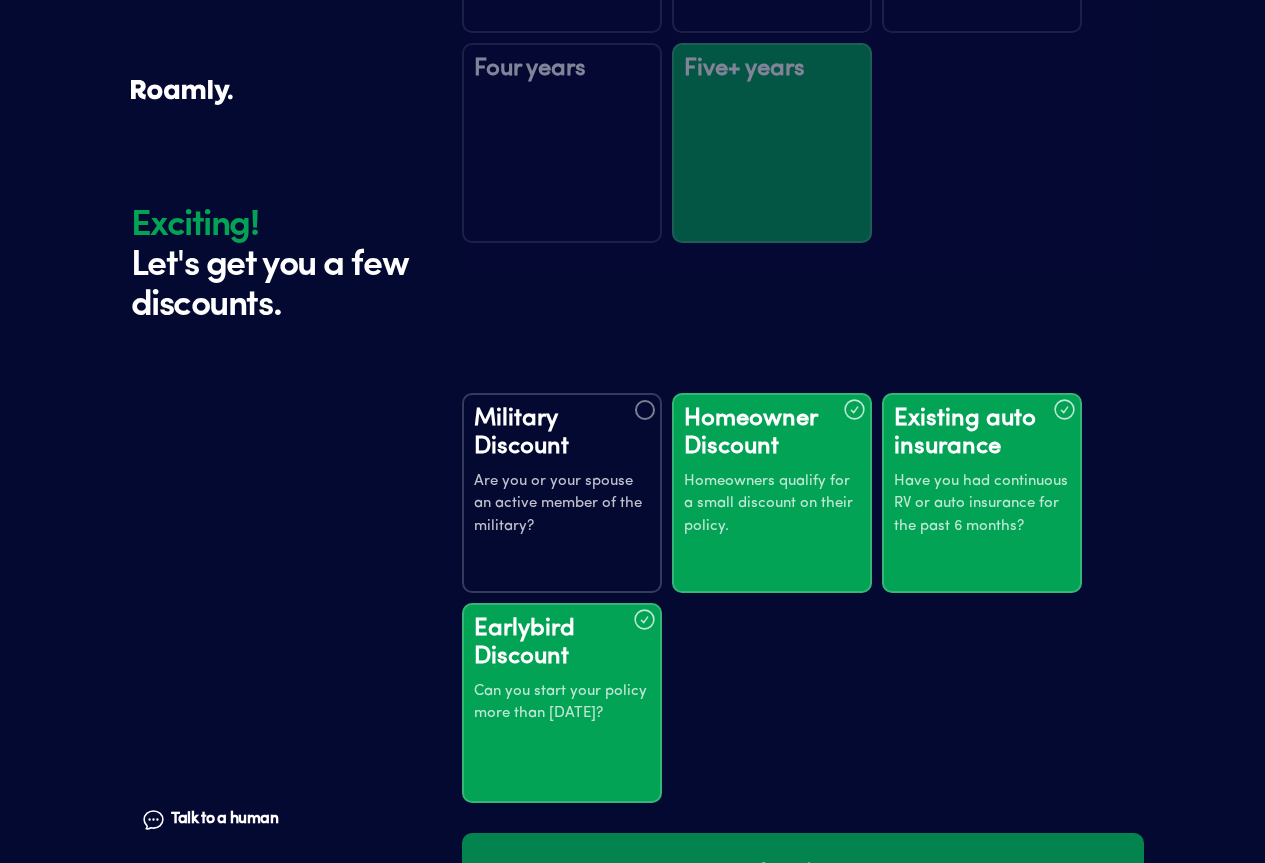 click on "Continue" at bounding box center [803, 874] 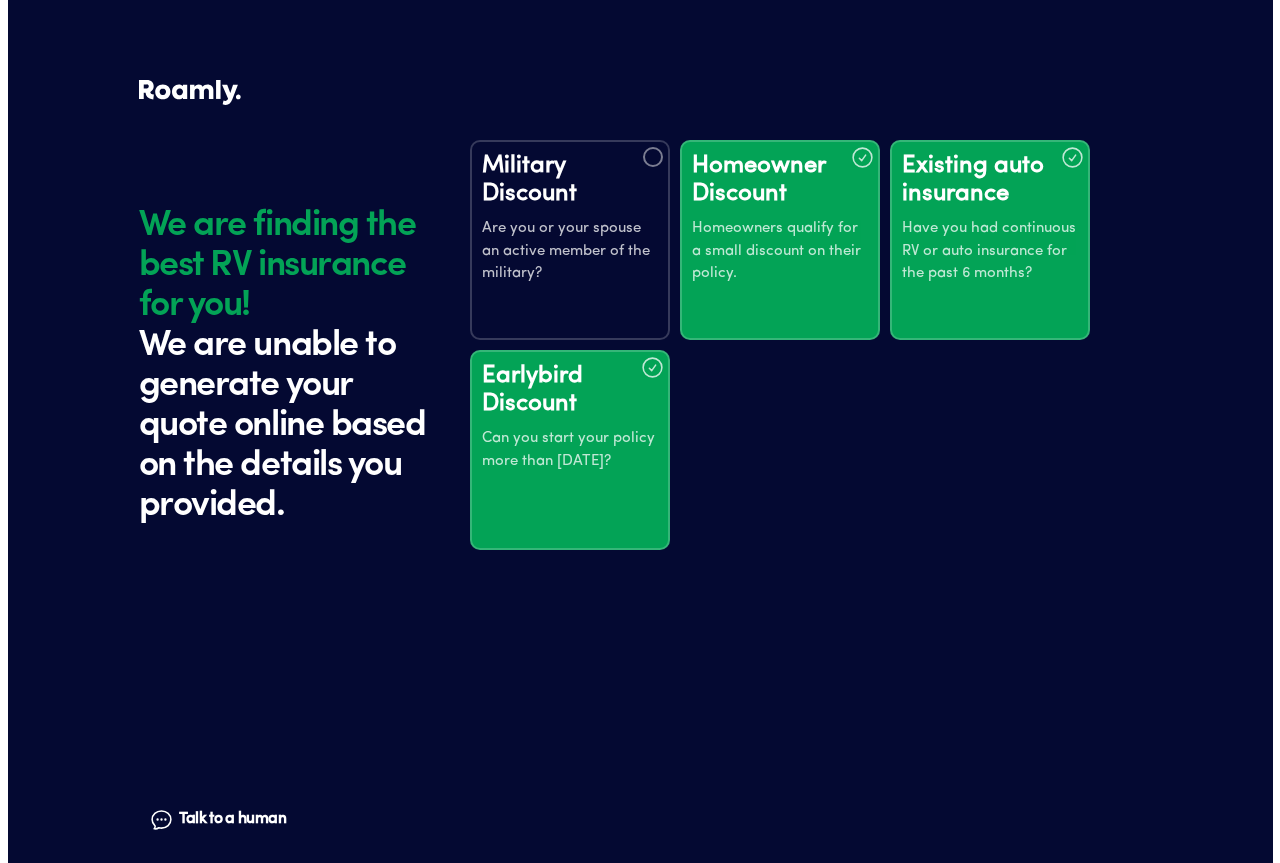 scroll, scrollTop: 0, scrollLeft: 0, axis: both 